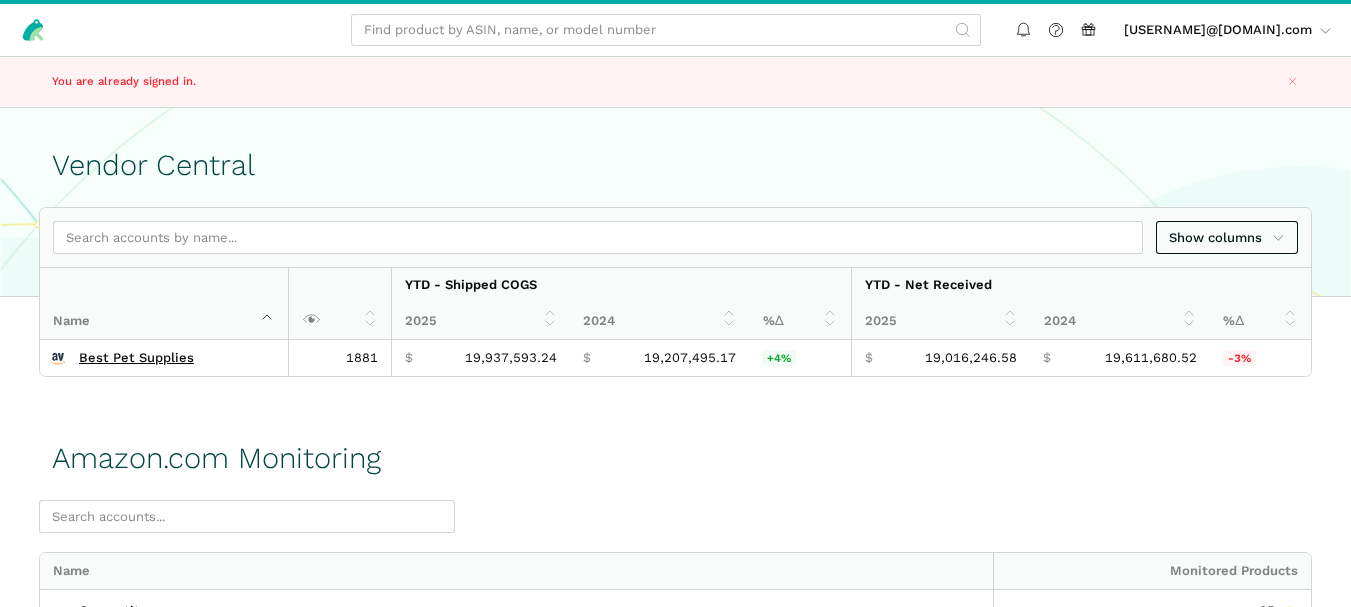 scroll, scrollTop: 0, scrollLeft: 0, axis: both 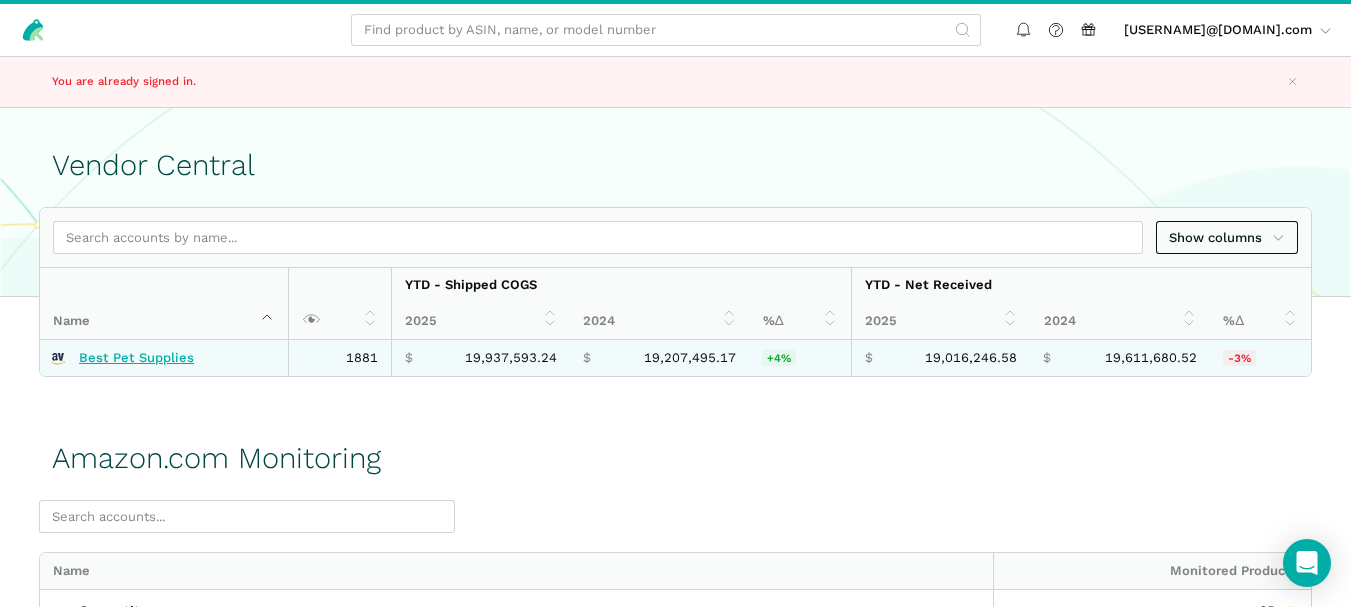 click on "Best Pet Supplies" at bounding box center (136, 358) 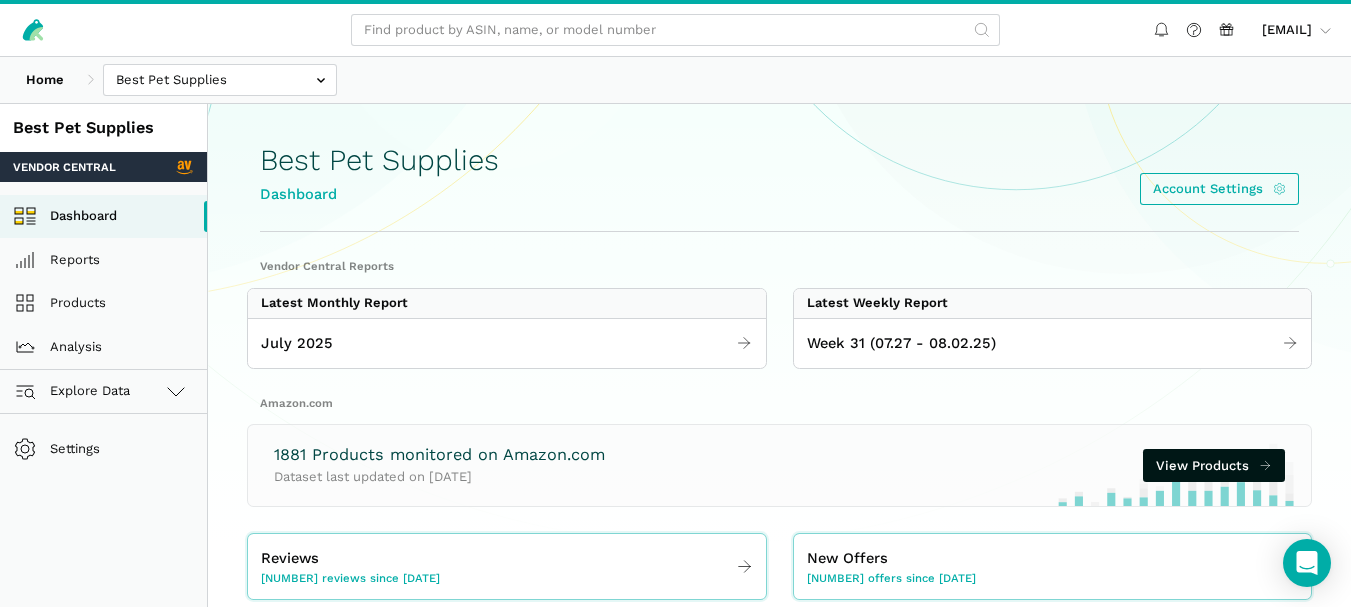 scroll, scrollTop: 0, scrollLeft: 0, axis: both 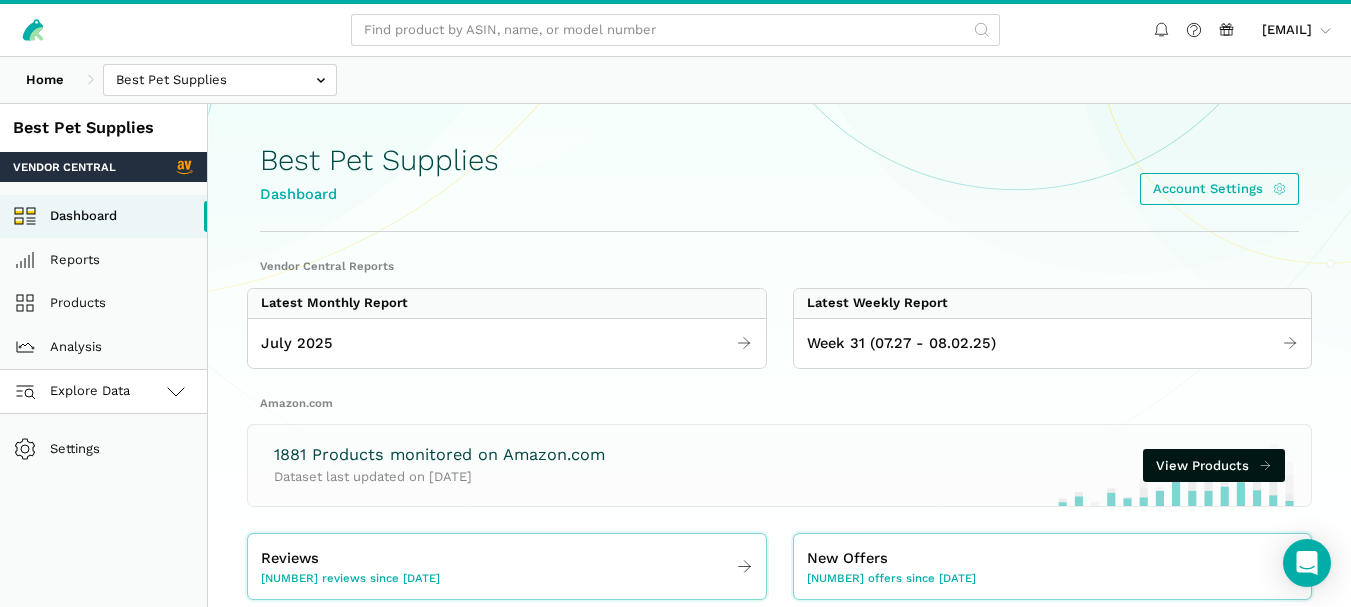 click 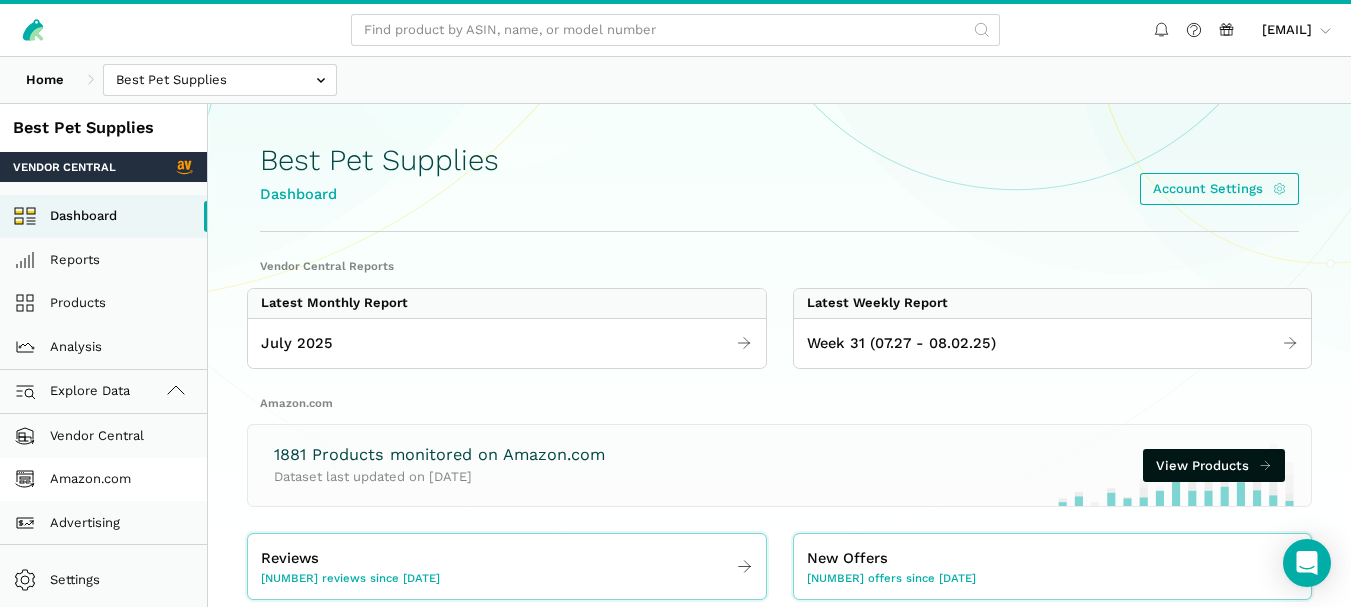 click on "Amazon.com" at bounding box center [103, 480] 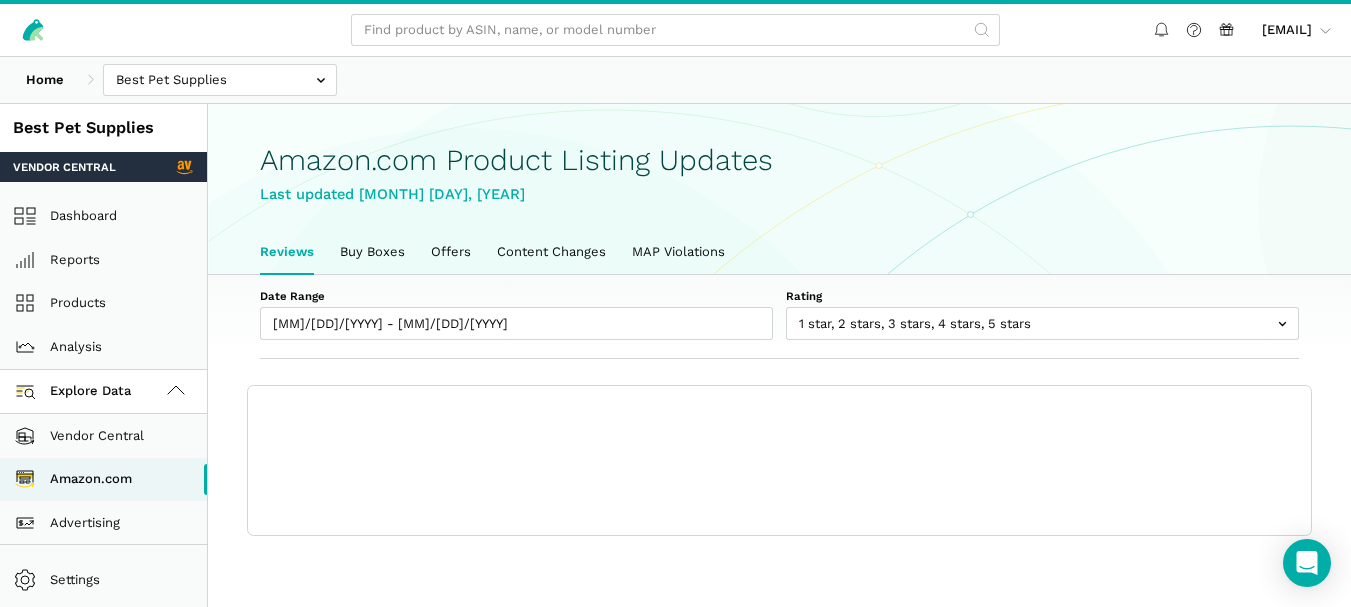 scroll, scrollTop: 0, scrollLeft: 0, axis: both 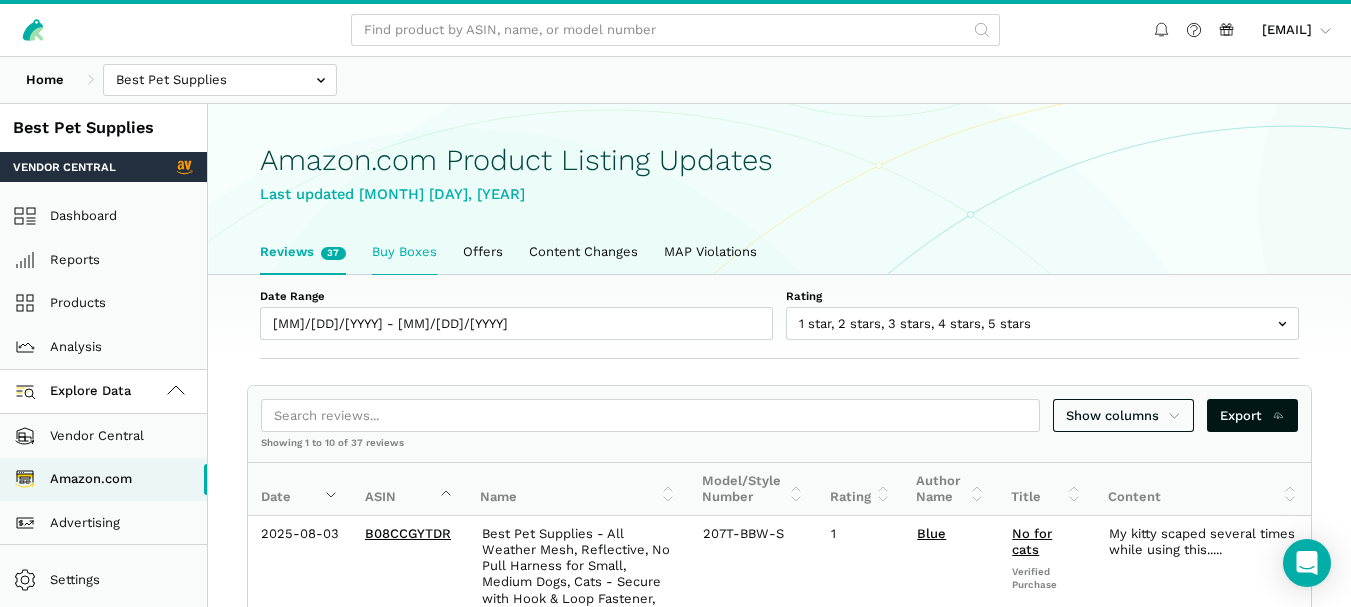 click on "Buy Boxes" at bounding box center [404, 252] 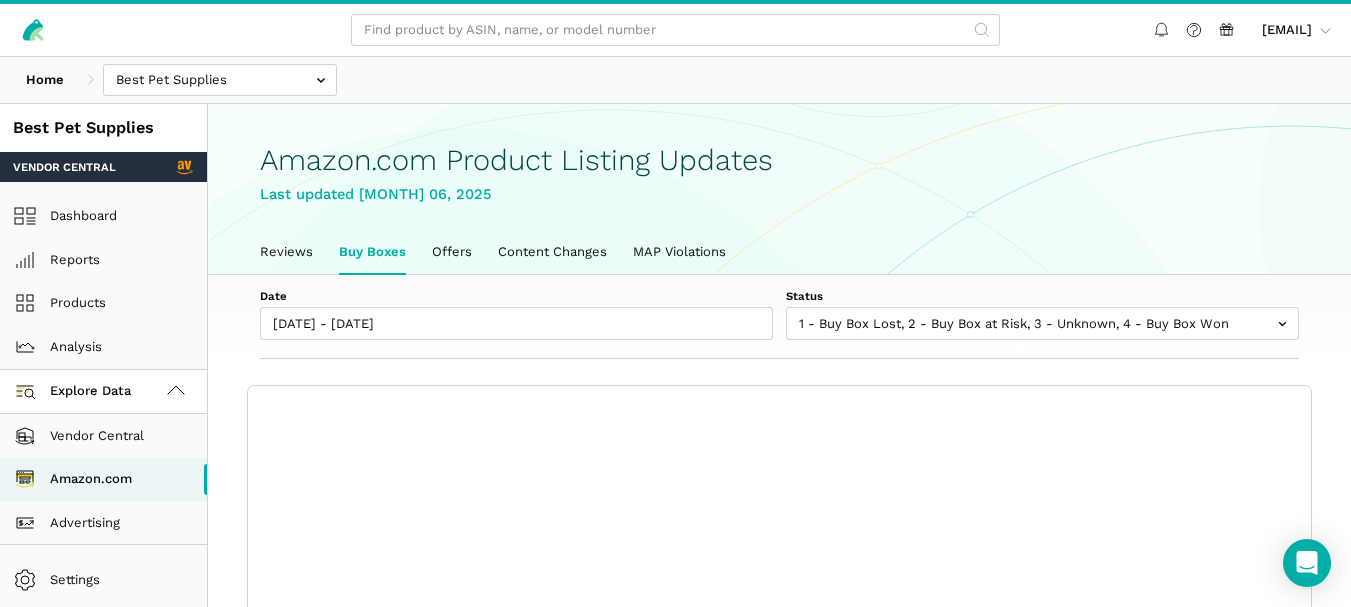 scroll, scrollTop: 0, scrollLeft: 0, axis: both 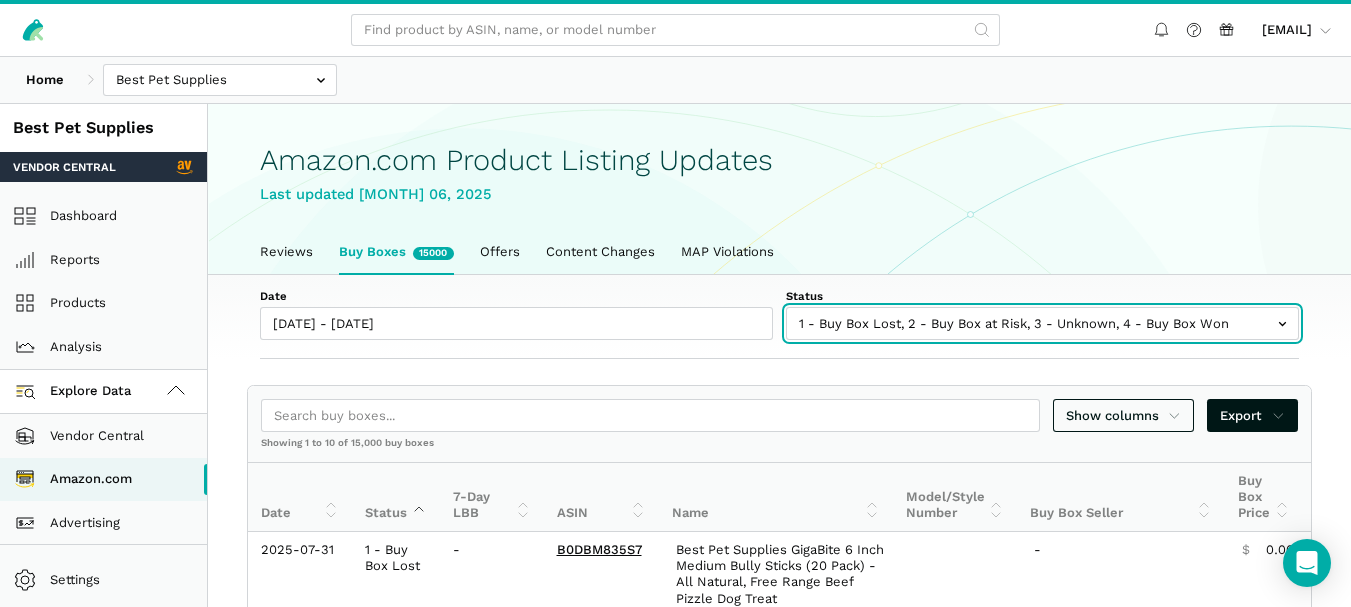 click at bounding box center [1042, 323] 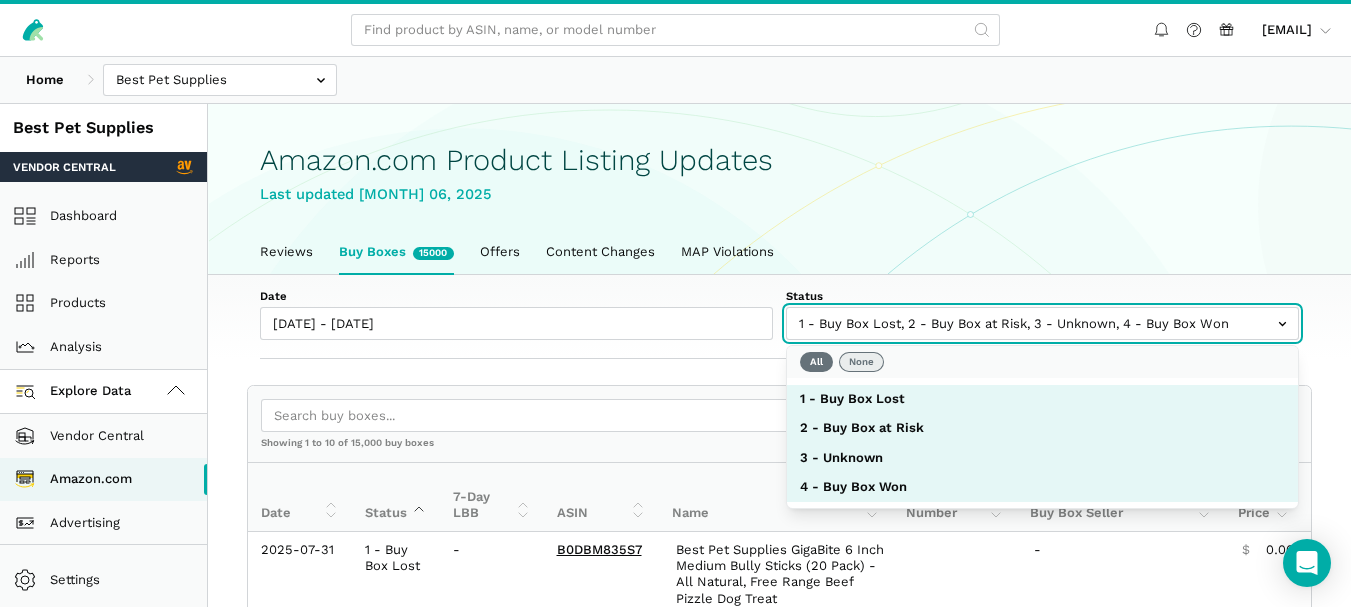 click on "None" at bounding box center (861, 362) 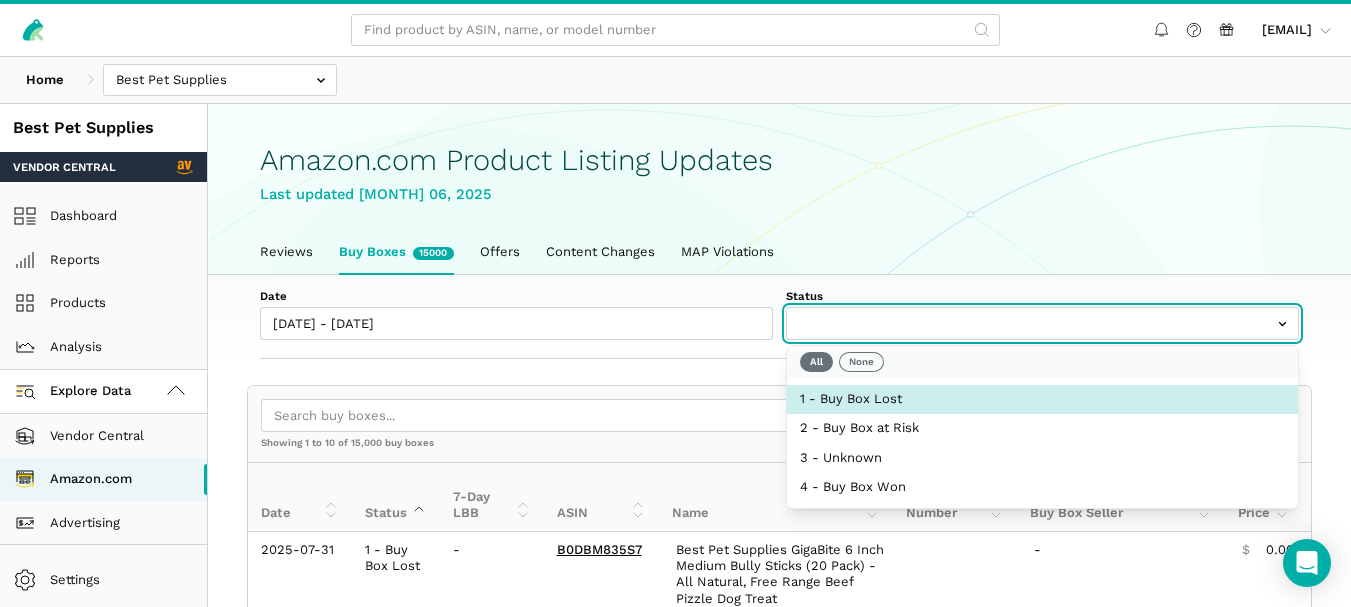 select on "1 - Buy Box Lost" 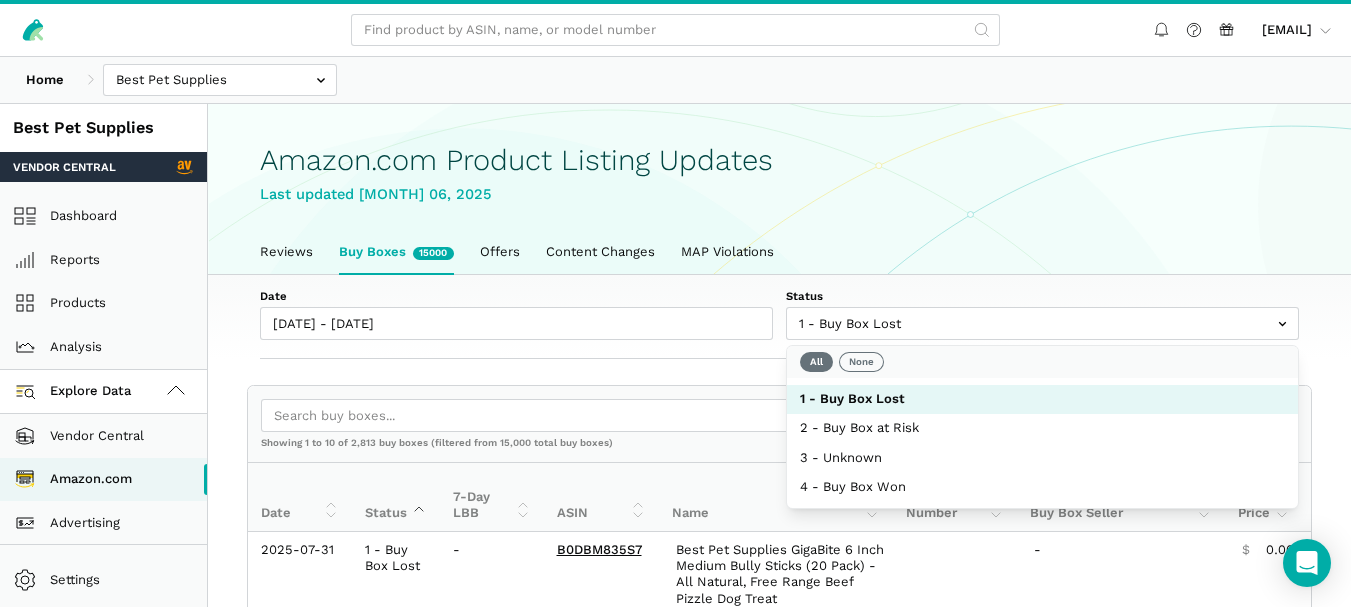 click on "Show columns
Export
Showing 1 to 10 of 2,813 buy boxes (filtered from 15,000 total buy boxes)
Date Status
7-Day LBB
ASIN Name Model/Style Number Buy Box Seller Buy Box Price Buy Box Availability Amazon Price Amazon Fast Track Message
Date Status
7-Day LBB
ASIN Name Model/Style Number Buy Box Seller Buy Box Price Buy Box Availability Amazon Price Amazon Fast Track Message
2025-07-31 1 - Buy Box Lost - B0DBM835S7 Best Pet Supplies GigaBite 6 Inch Medium Bully Sticks (20 Pack) - All Natural, Free Range Beef Pizzle Dog Treat -
$
0.00
Currently unavailable.
We don't know when or if this item will be back in stock. - - 2025-07-31 1 - Buy Box Lost - B0F45JJYPJ 207-LPW-M Ships from Yo Yo Mart
Sold by Yo Yo Mart
$
14.99
-" at bounding box center [779, 1128] 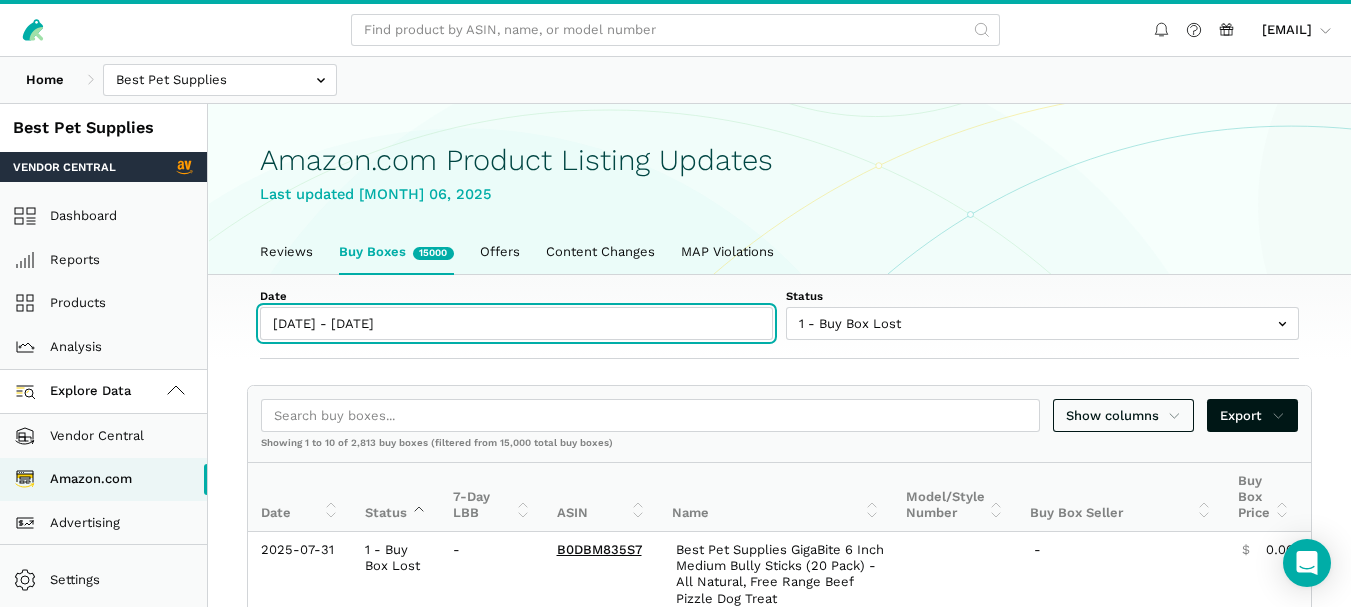 click on "[DATE] - [DATE]" at bounding box center (516, 323) 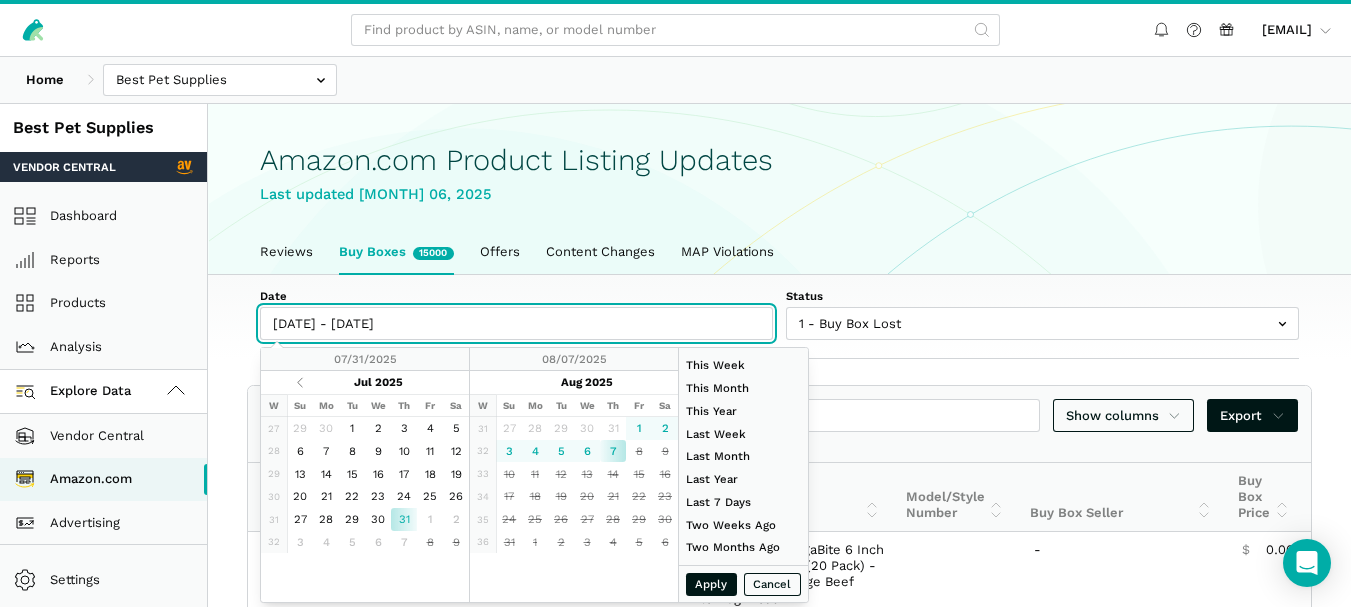 type on "08/07/2025" 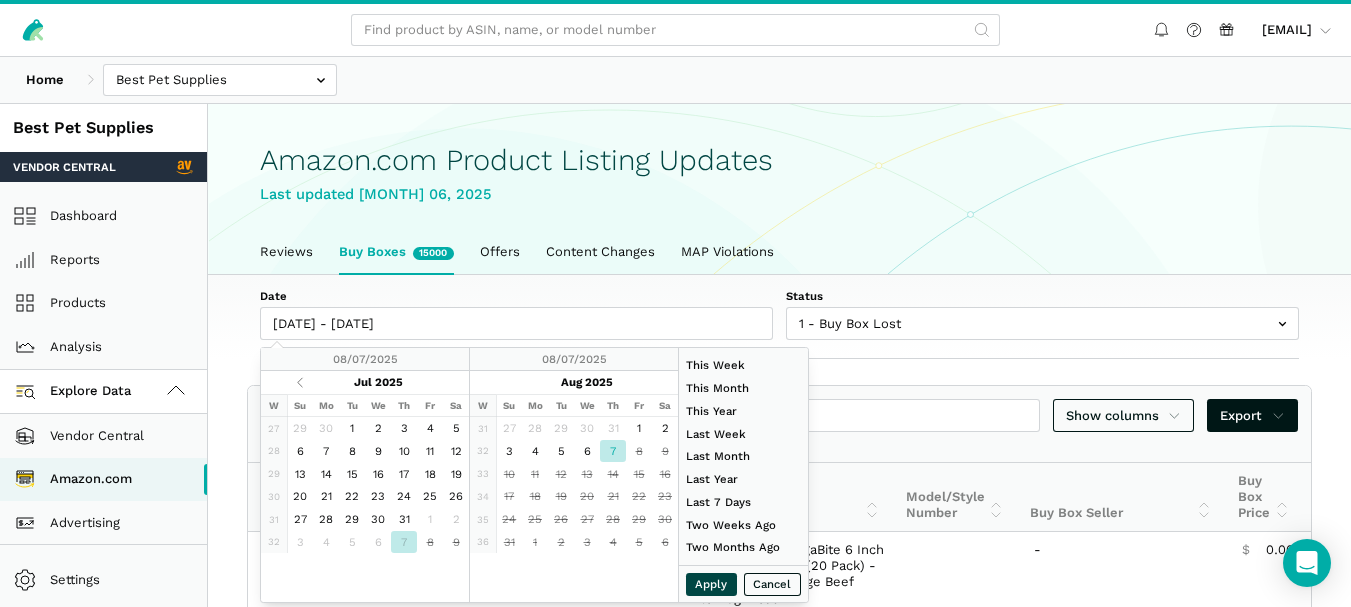 click on "Apply" at bounding box center [712, 584] 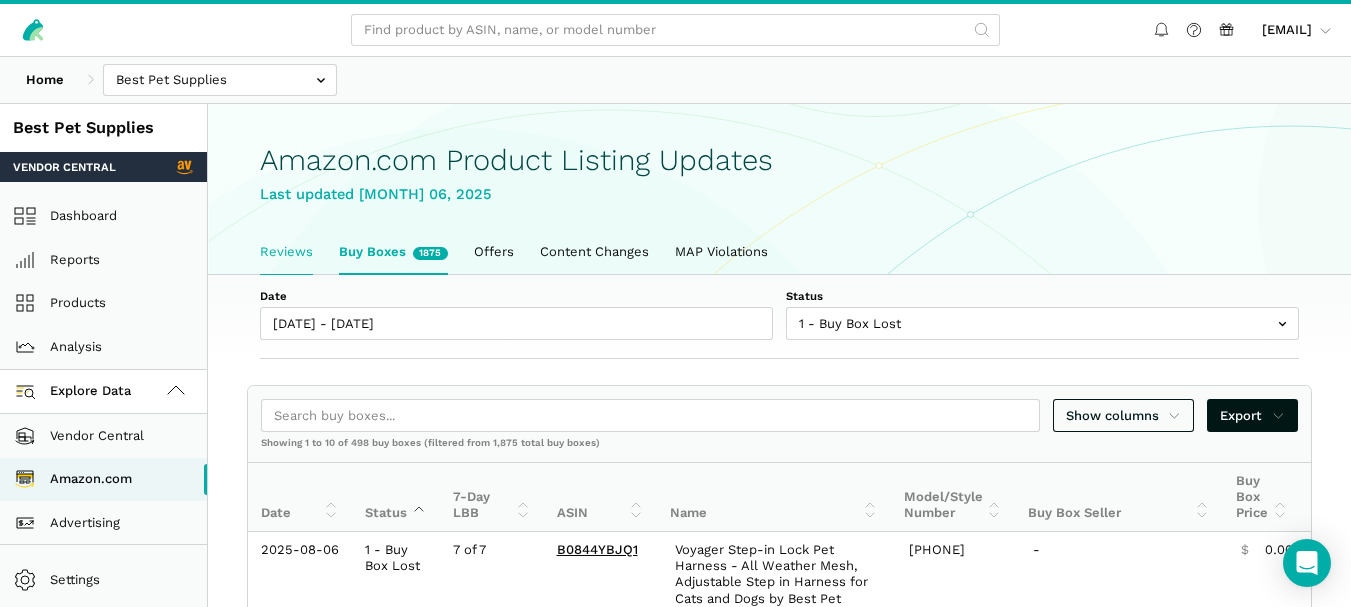 click on "Reviews" at bounding box center [286, 252] 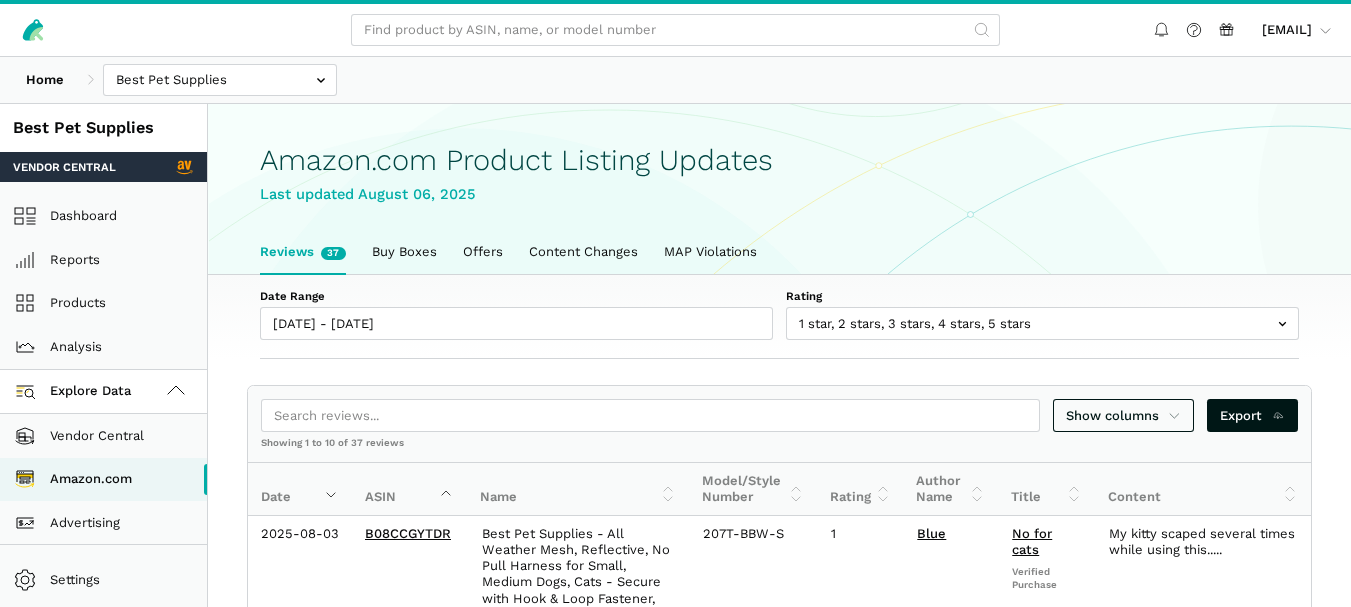 scroll, scrollTop: 0, scrollLeft: 0, axis: both 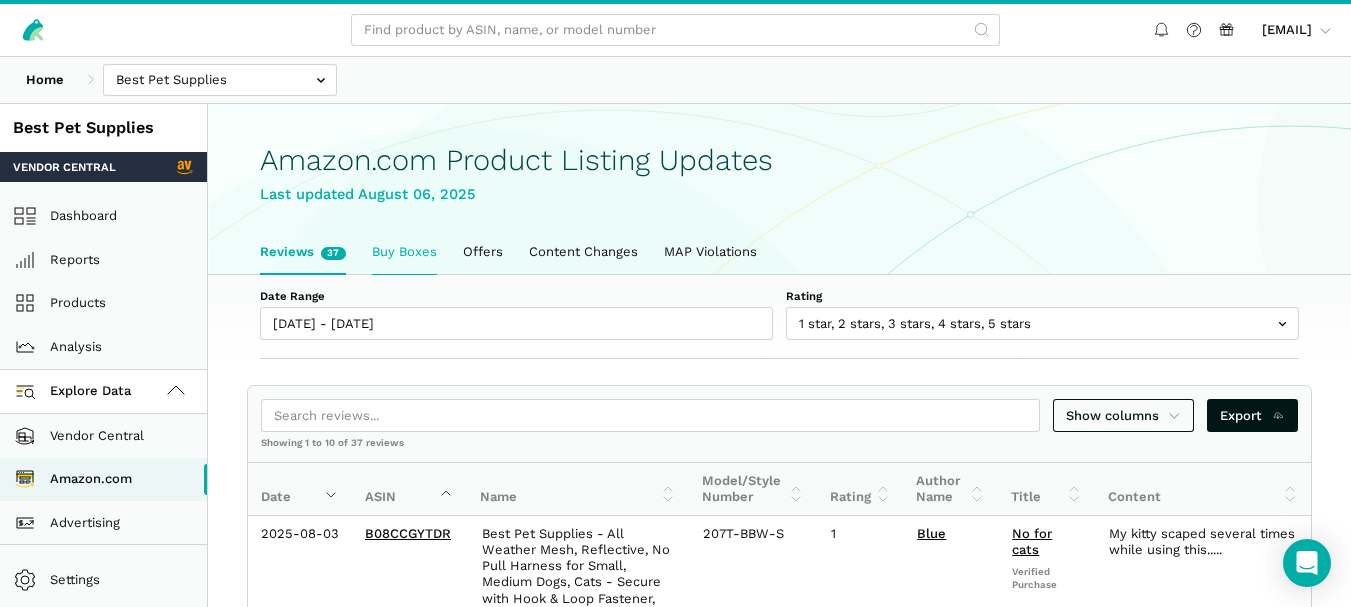 click on "Buy Boxes" at bounding box center [404, 252] 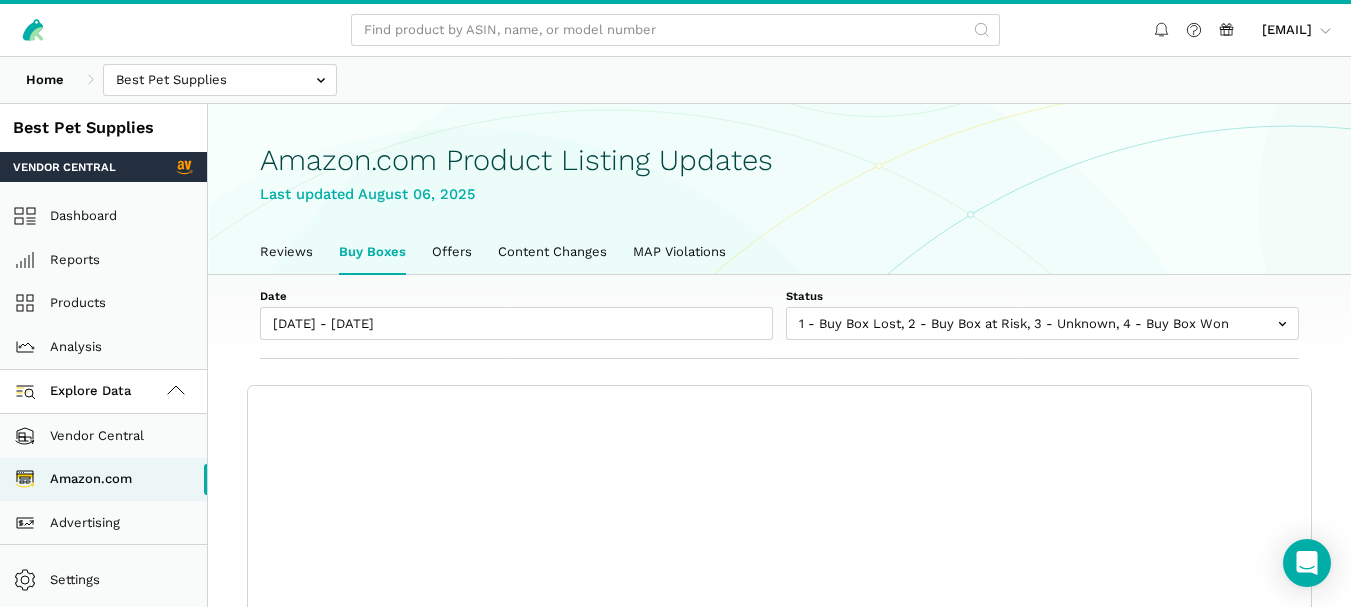 scroll, scrollTop: 0, scrollLeft: 0, axis: both 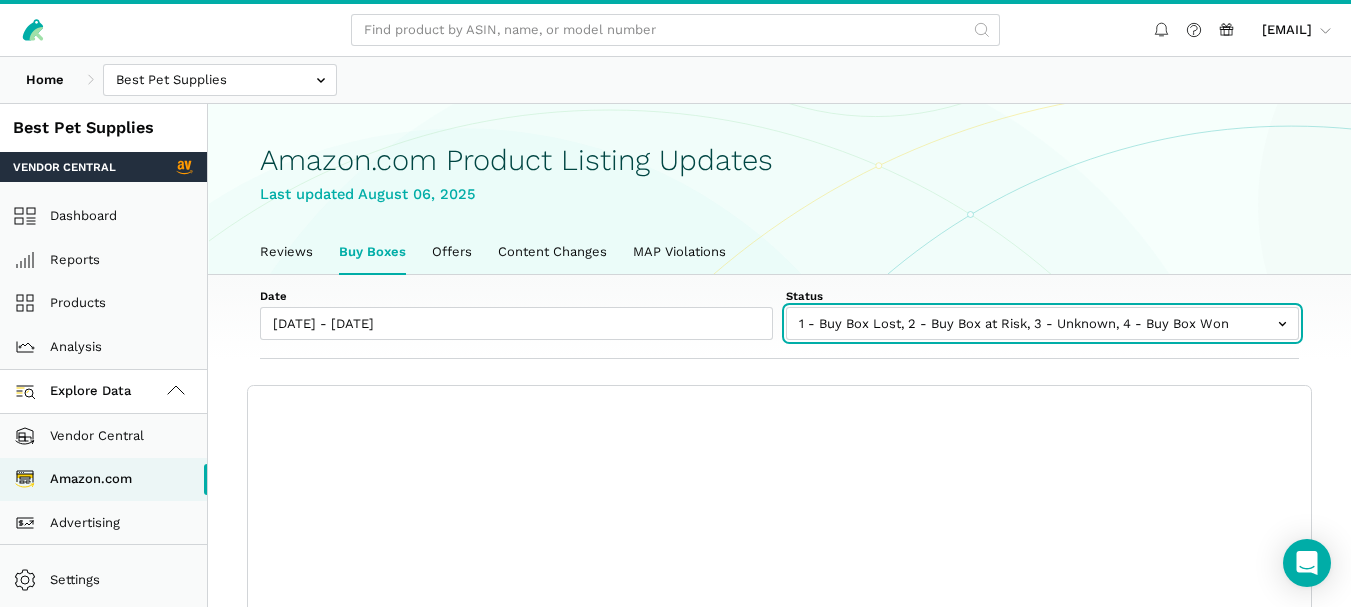 click at bounding box center [1042, 323] 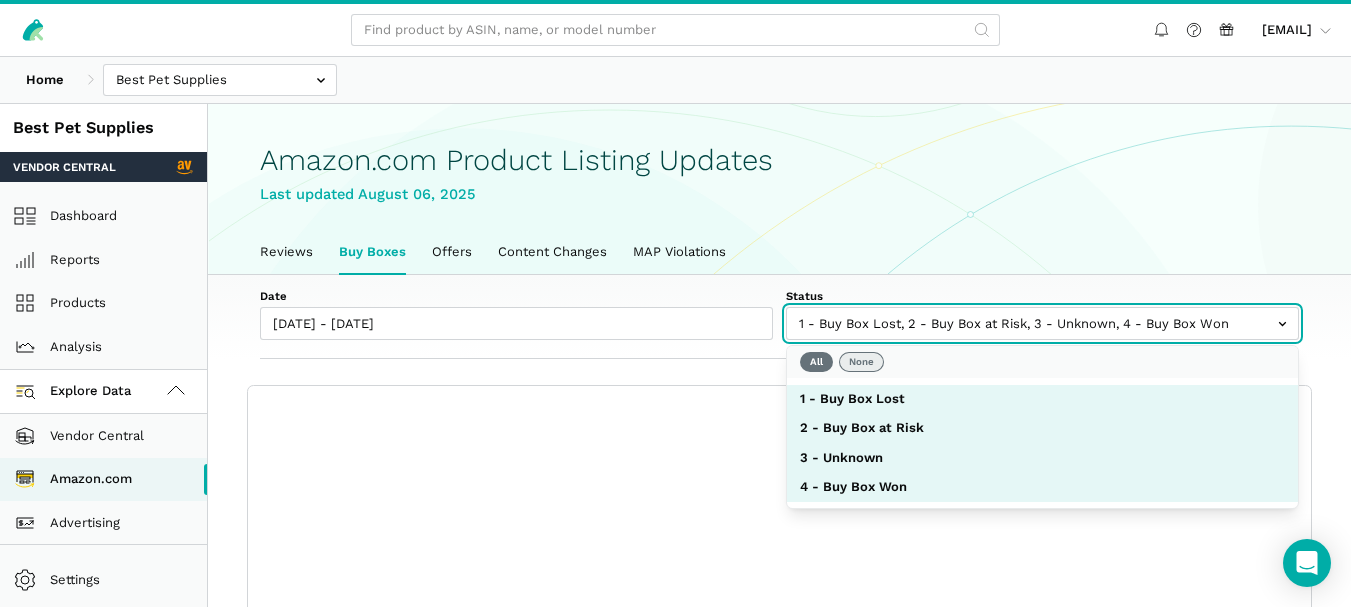click on "None" at bounding box center [861, 362] 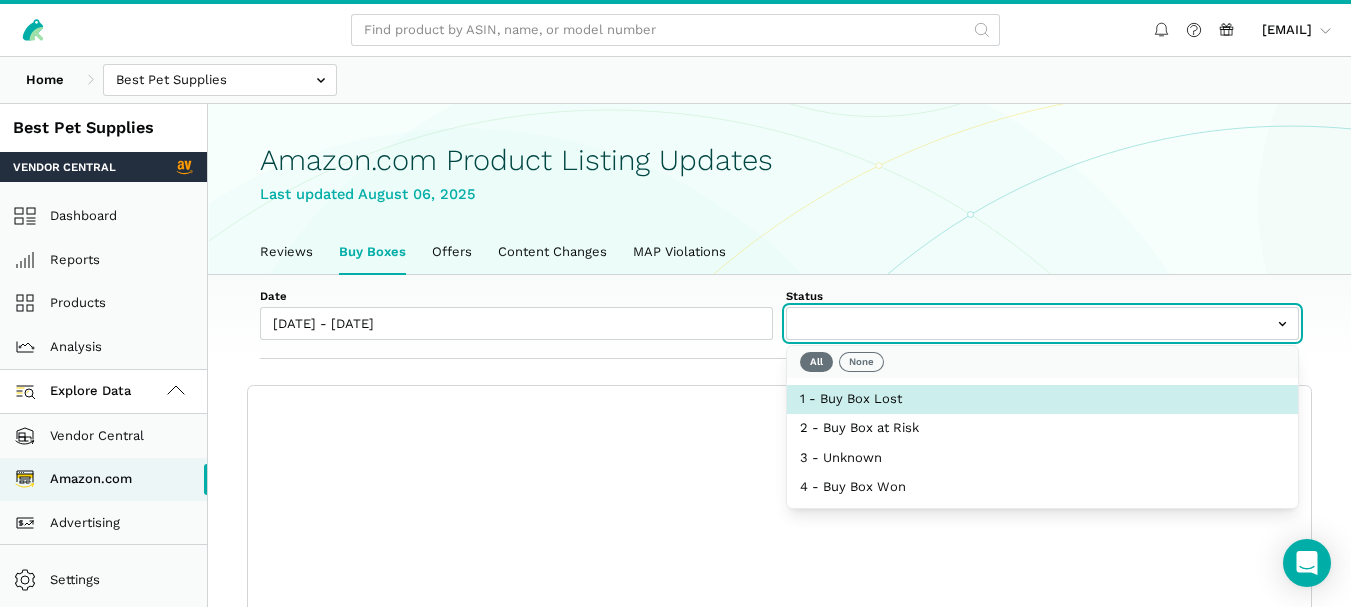 select on "1 - Buy Box Lost" 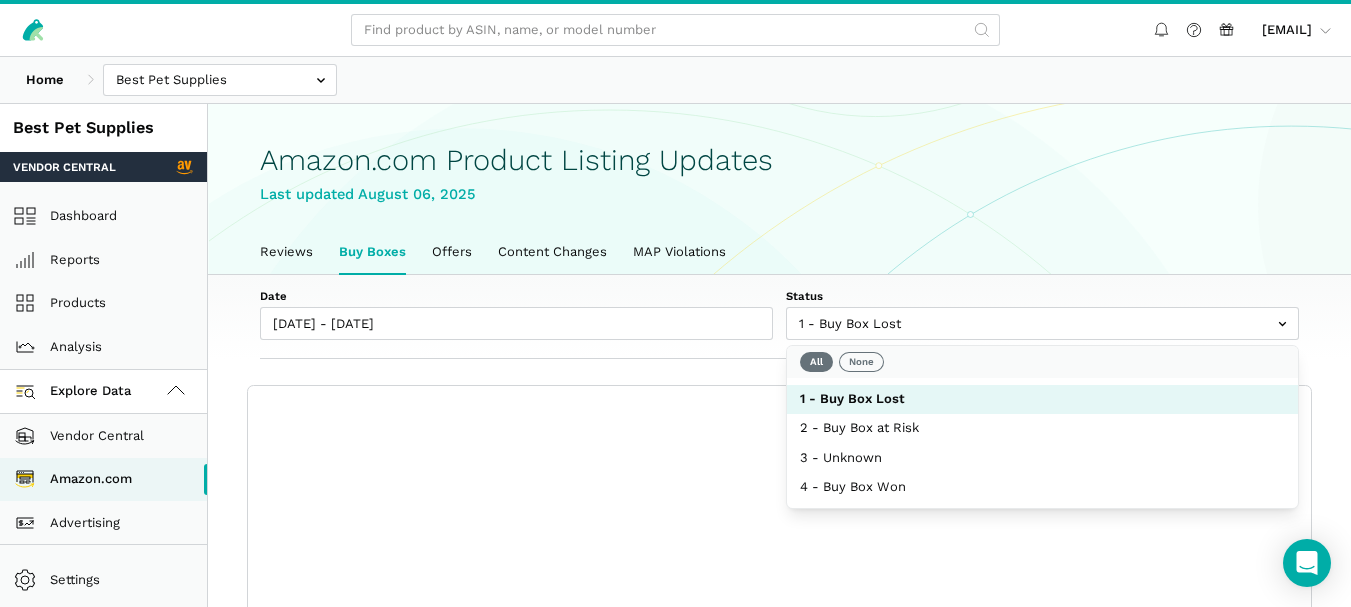 click on "Date
07/31/2025 - 08/07/2025
Status
1 - Buy Box Lost
2 - Buy Box at Risk
3 - Unknown
4 - Buy Box Won" at bounding box center [779, 317] 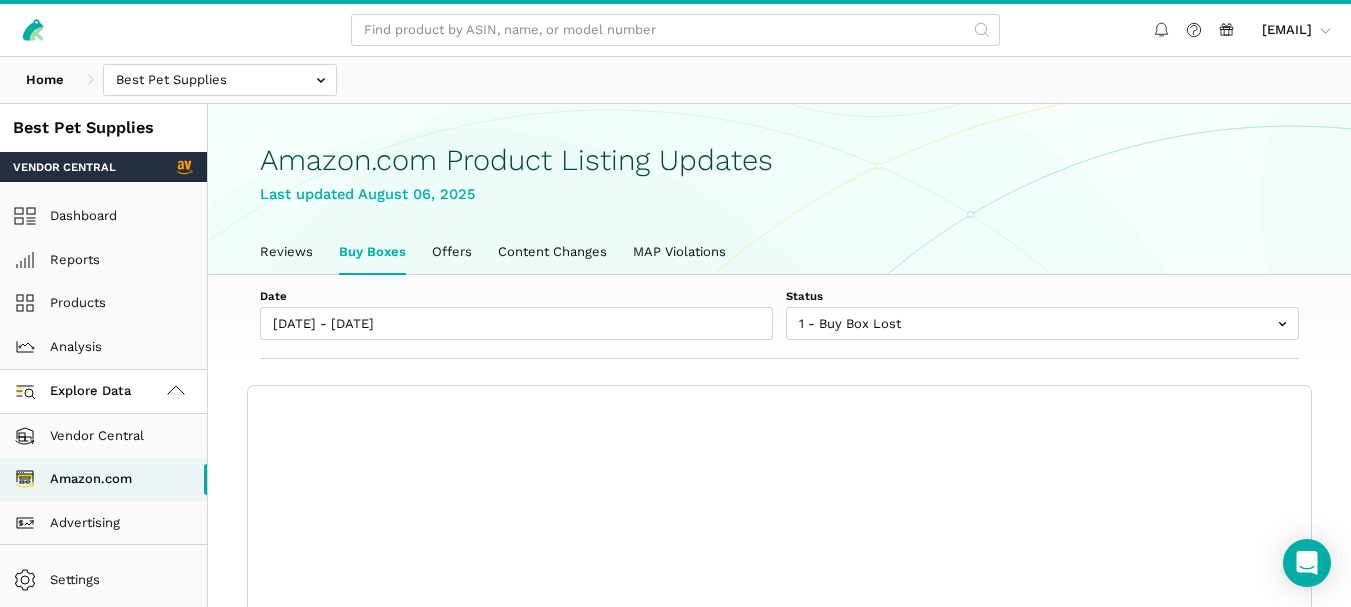 click on "Home
Best Pet Supplies
Competitors" at bounding box center [675, 80] 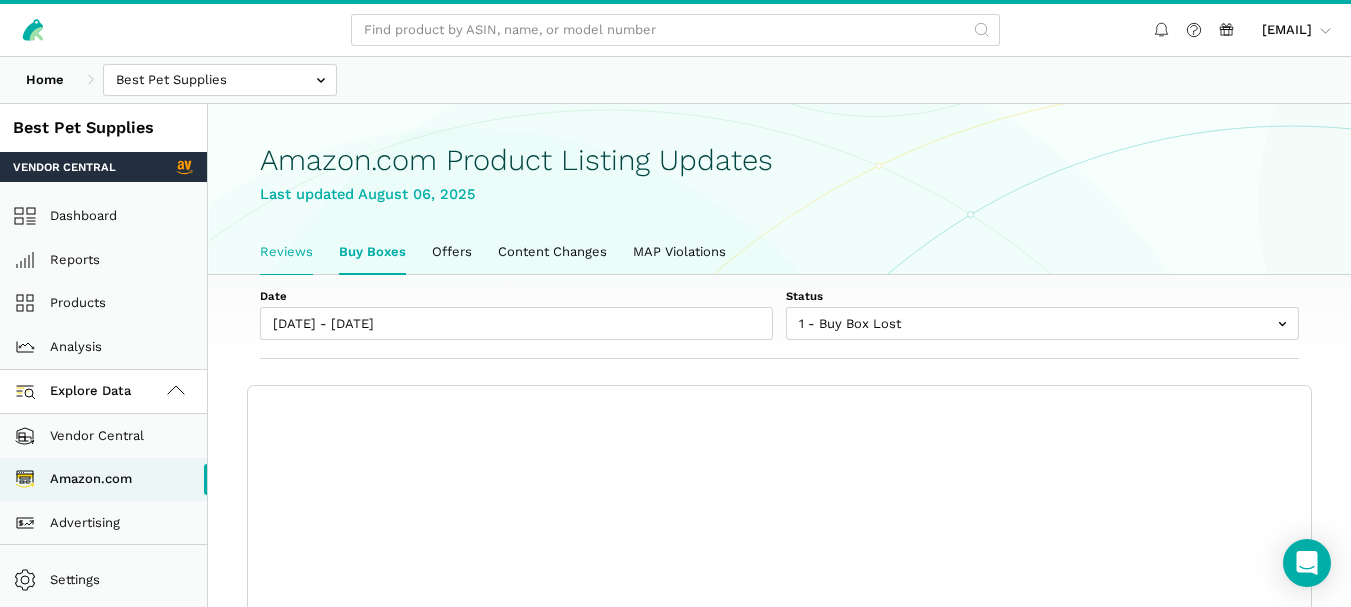 click on "Reviews" at bounding box center (286, 252) 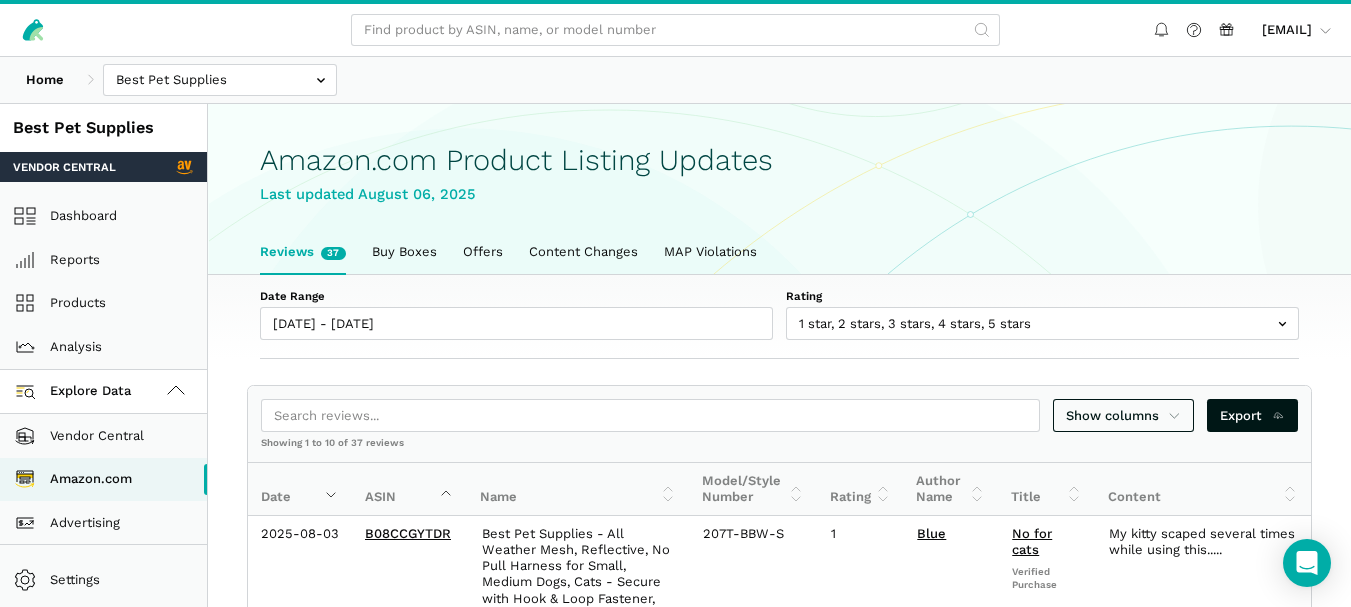 scroll, scrollTop: 0, scrollLeft: 0, axis: both 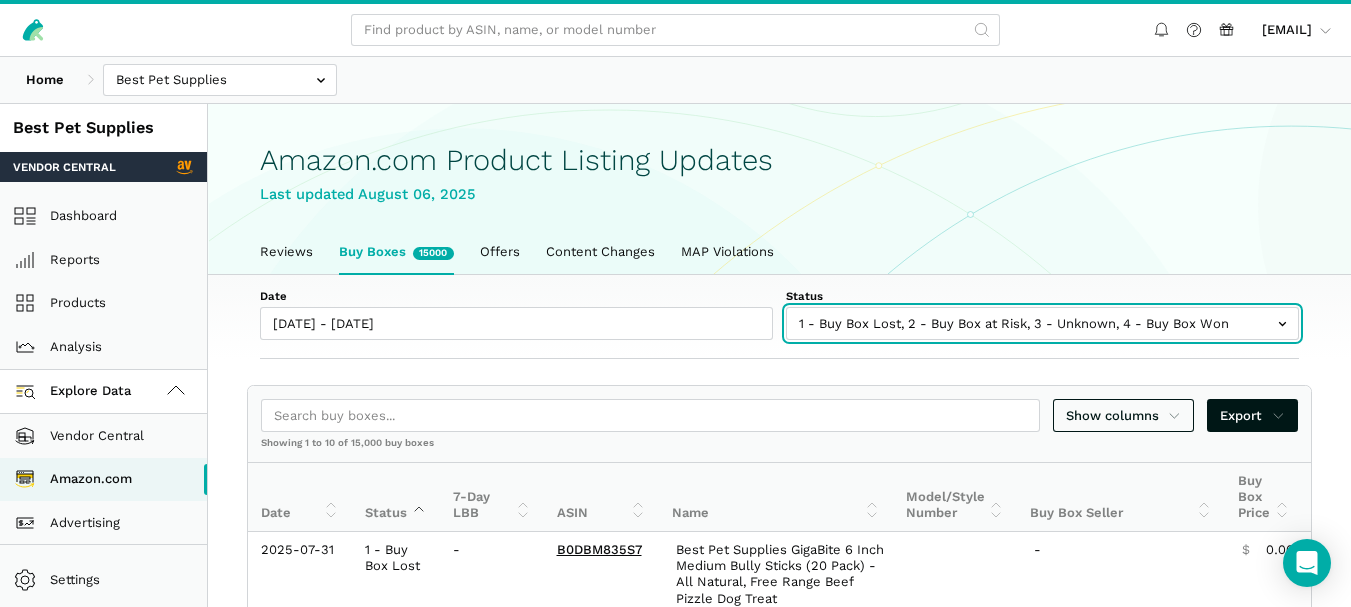 click at bounding box center (1042, 323) 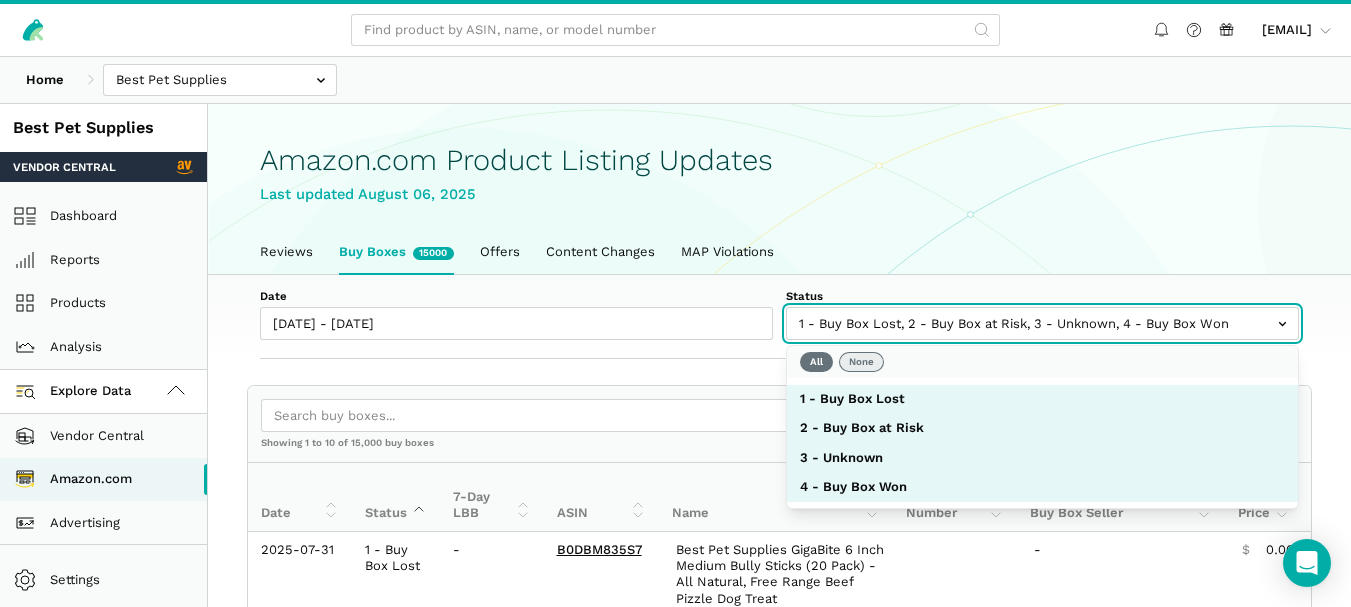 click on "None" at bounding box center (861, 362) 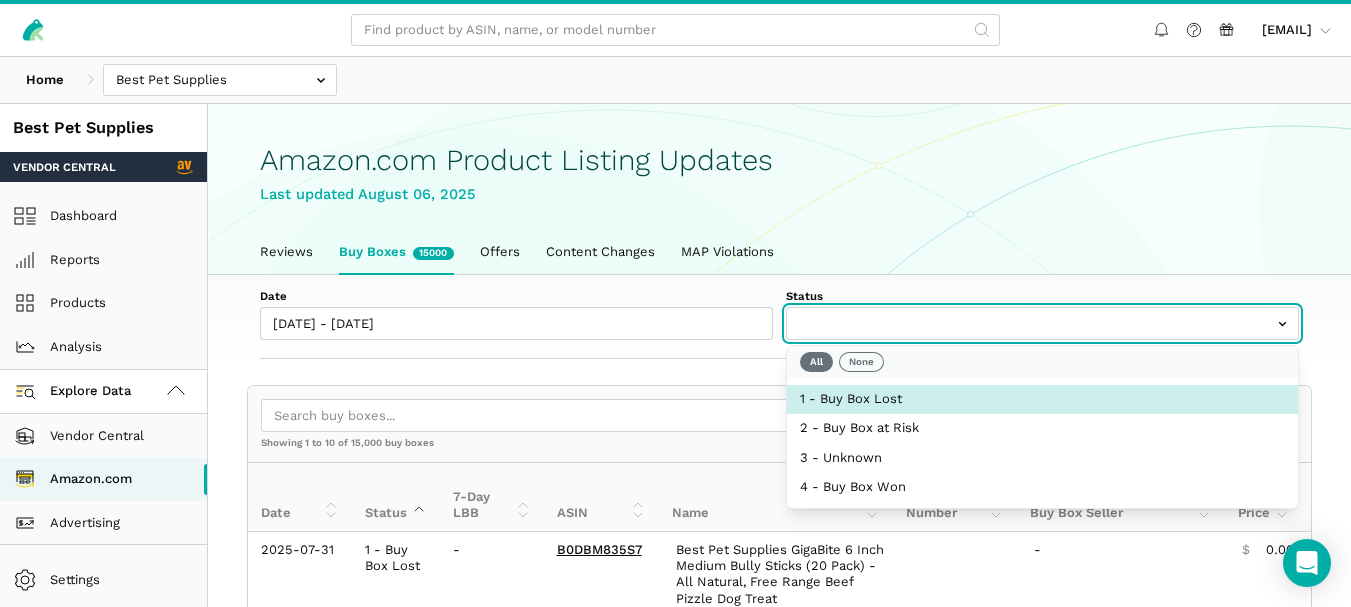 select on "1 - Buy Box Lost" 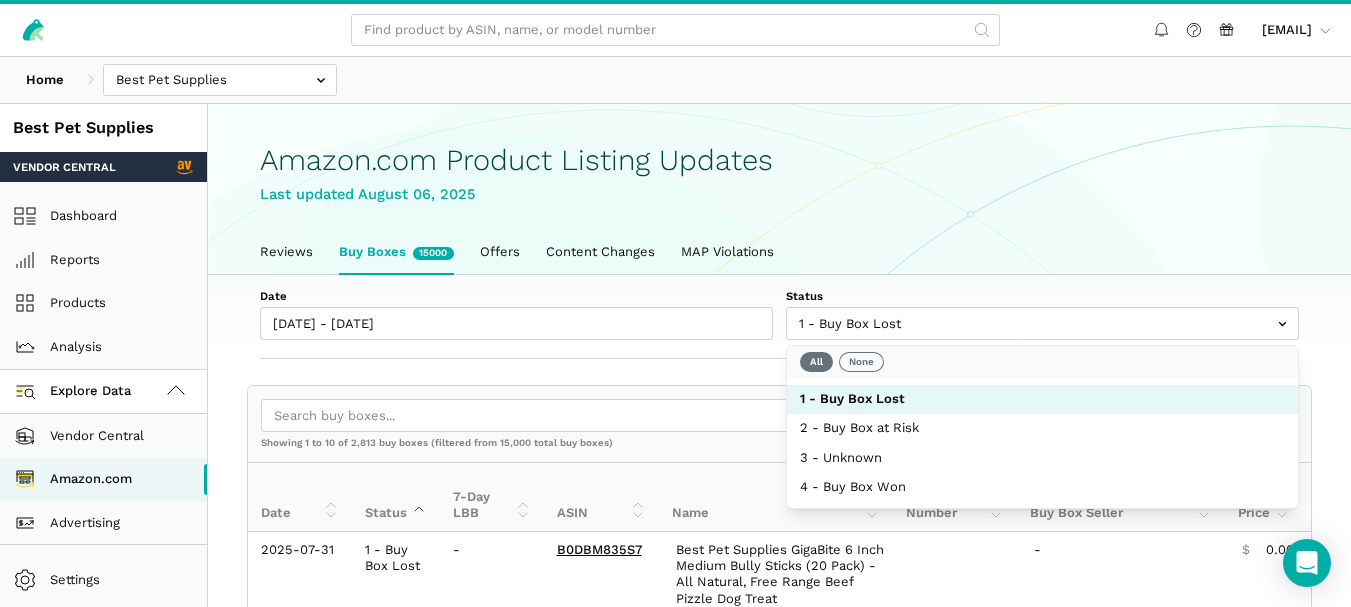 click on "Date
[DATE] - [DATE]
Status
1 - Buy Box Lost
2 - Buy Box at Risk
3 - Unknown
4 - Buy Box Won
Show columns
Export
Showing 1 to 10 of 2,813 buy boxes (filtered from 15,000 total buy boxes)
Date Status
7-Day LBB
ASIN Name Model/Style Number Buy Box Seller Buy Box Price Buy Box Availability Amazon Price Amazon Fast Track Message
Date Status
7-Day LBB
ASIN Name Model/Style Number Buy Box Seller Buy Box Price Buy Box Availability Amazon Price Amazon Fast Track Message
2025-07-31 1 - Buy Box Lost - B0DBM835S7" at bounding box center (779, 1074) 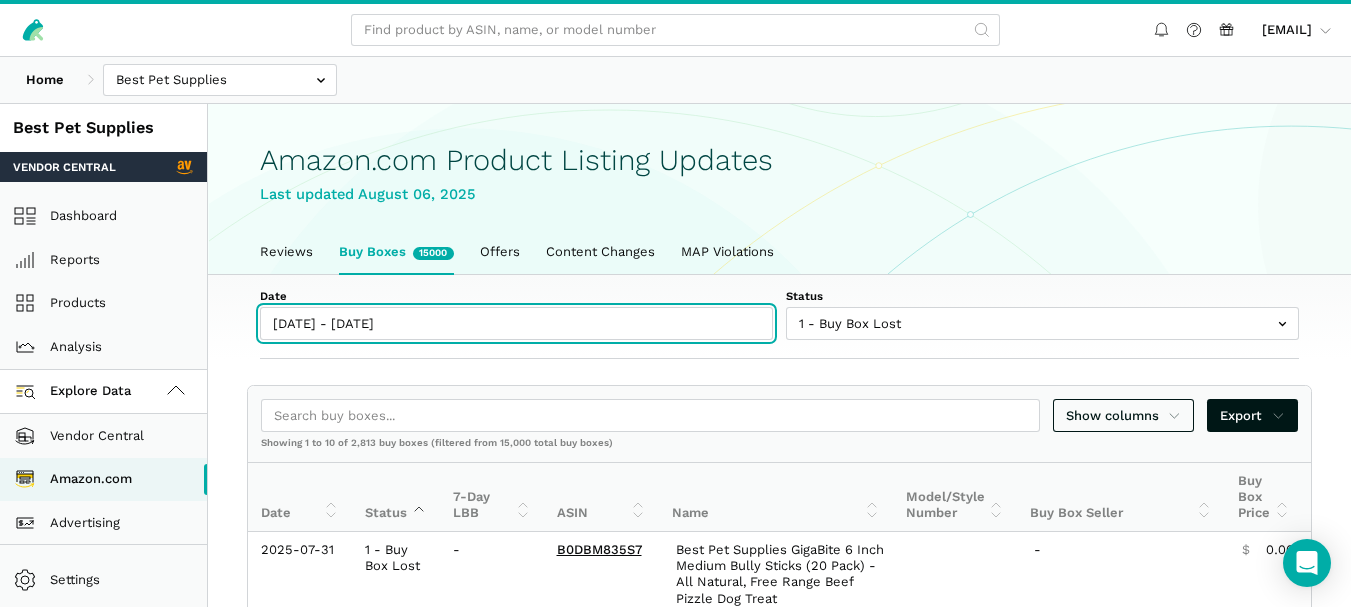 click on "[DATE] - [DATE]" at bounding box center (516, 323) 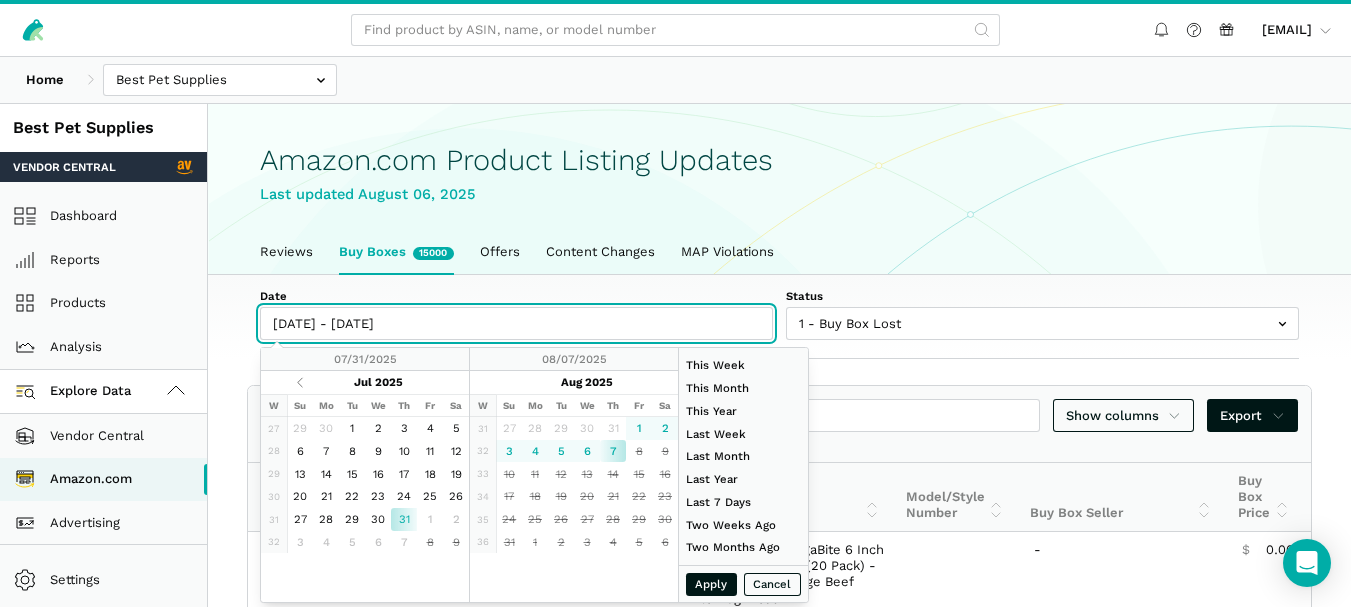 type on "08/07/2025" 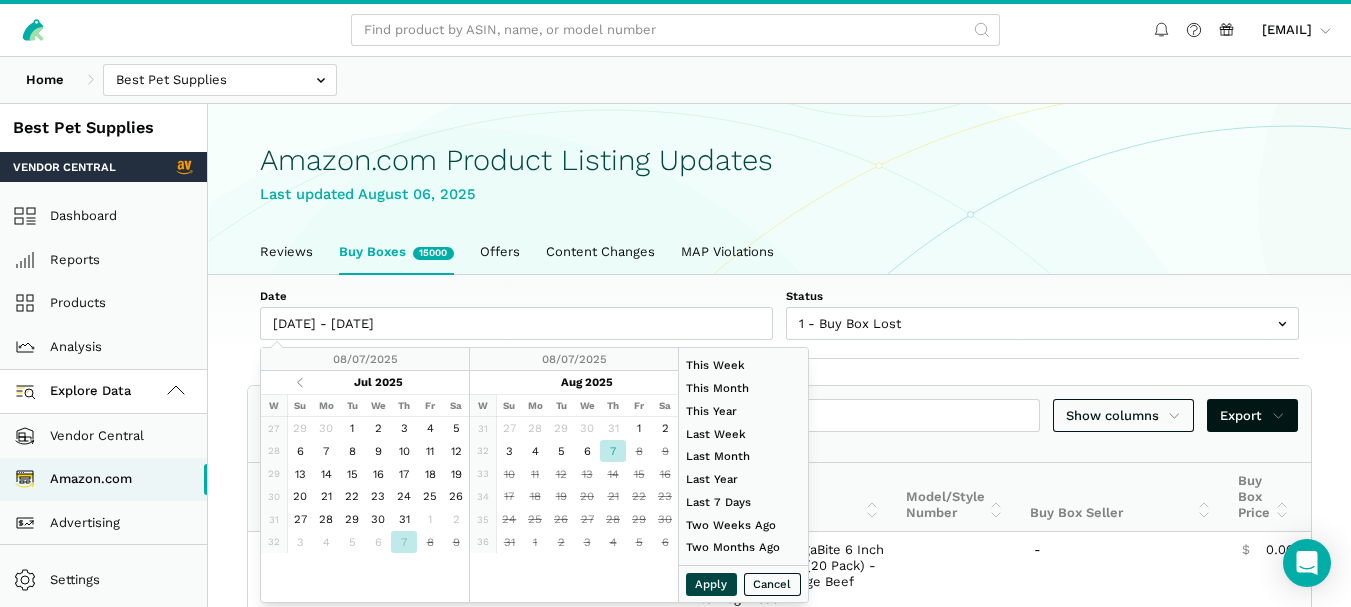 click on "Apply" at bounding box center (712, 584) 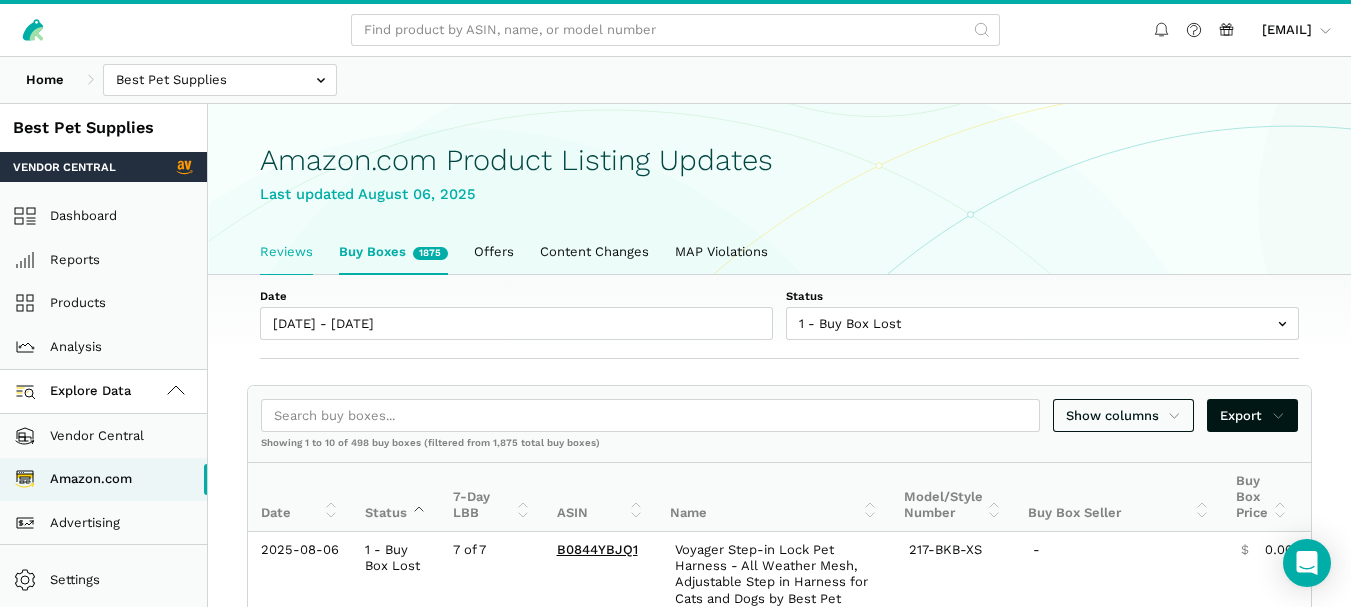 click on "Reviews" at bounding box center [286, 252] 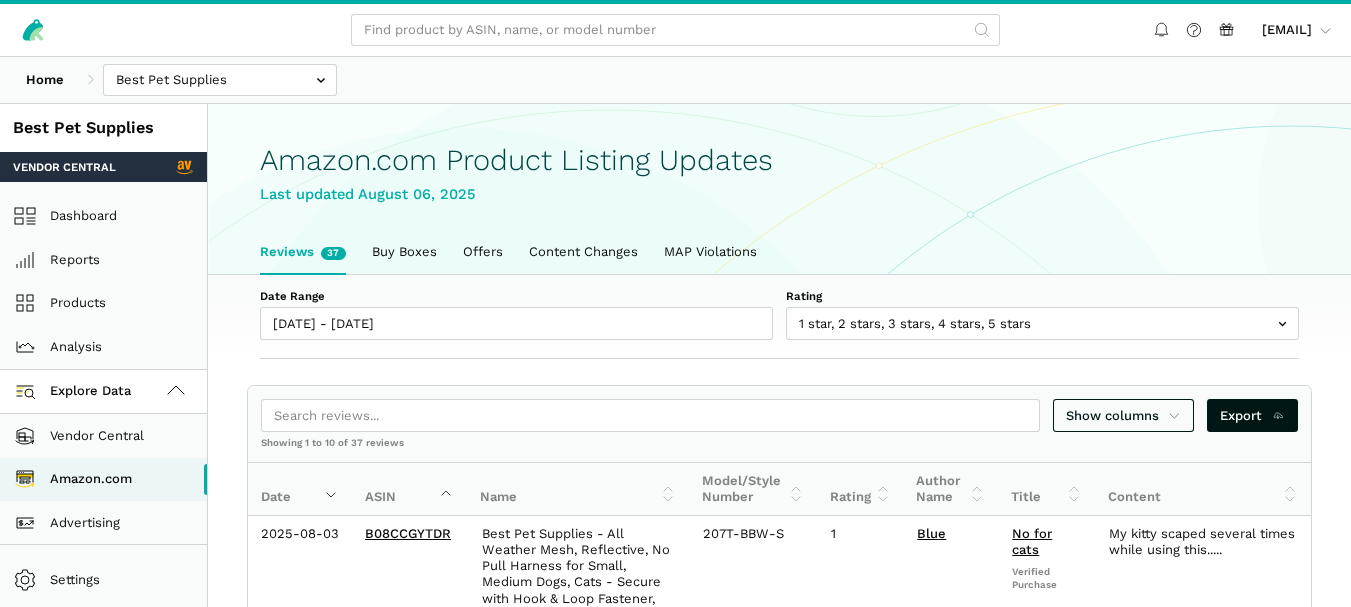 scroll, scrollTop: 0, scrollLeft: 0, axis: both 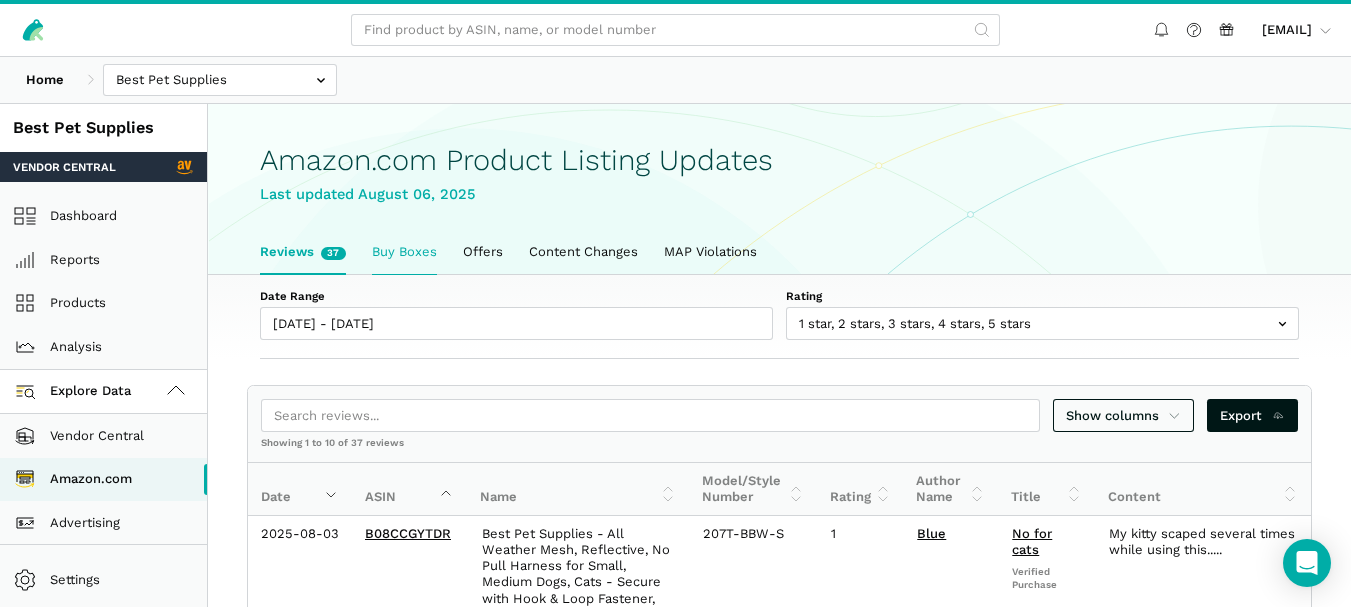 click on "Buy Boxes" at bounding box center (404, 252) 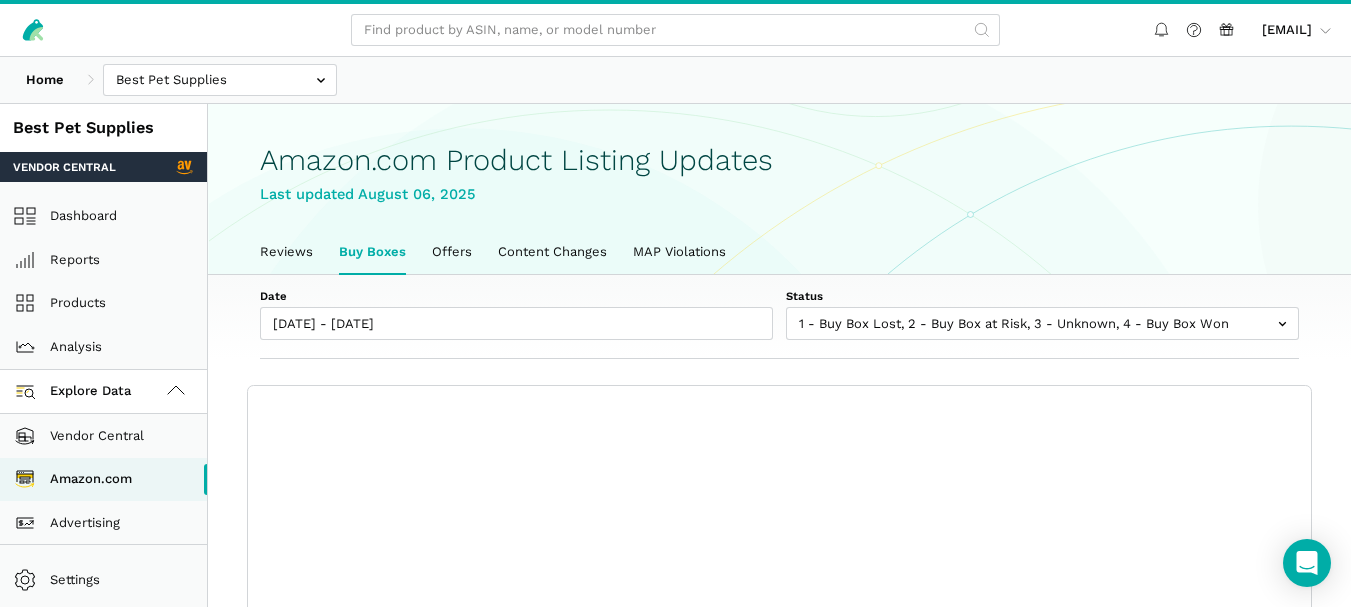 scroll, scrollTop: 0, scrollLeft: 0, axis: both 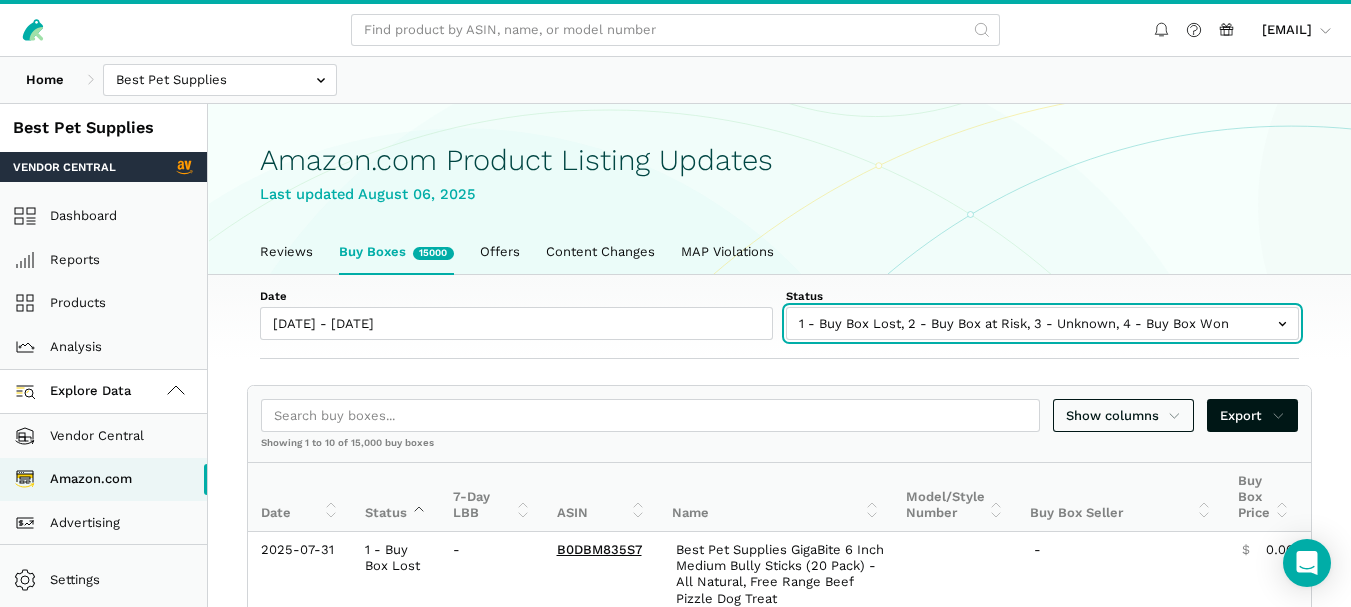 click at bounding box center [1042, 323] 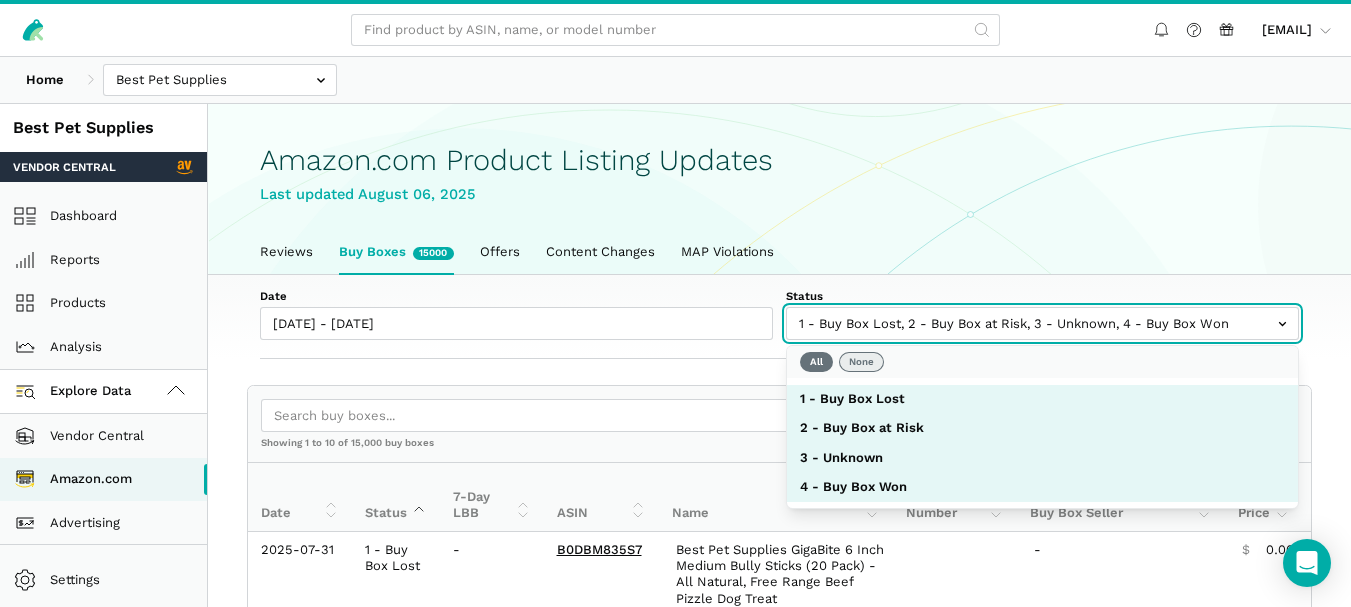 click on "None" at bounding box center (861, 362) 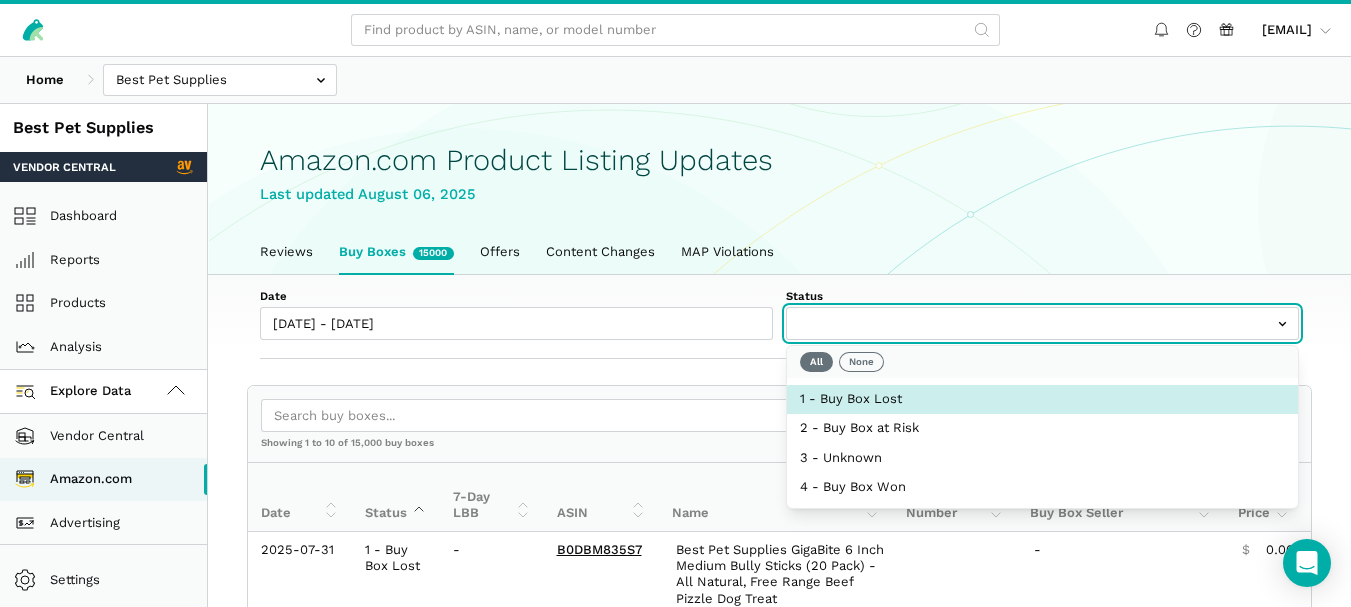 select on "1 - Buy Box Lost" 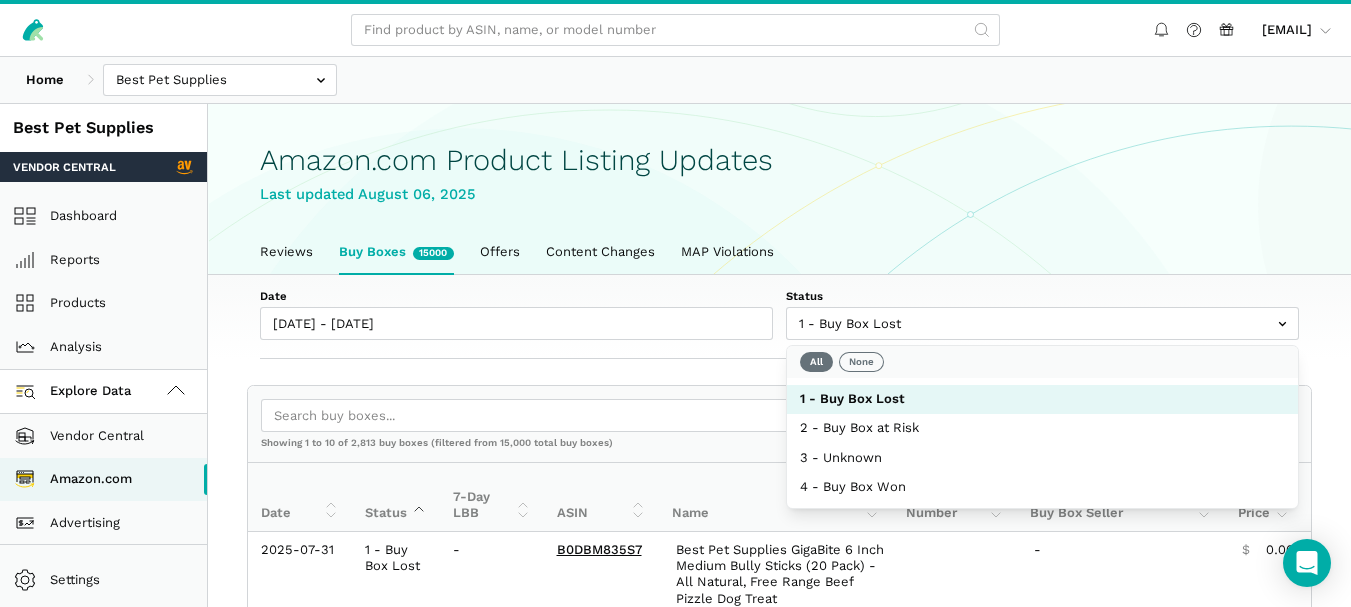 click on "Date
[DATE] - [DATE]
Status
1 - Buy Box Lost
2 - Buy Box at Risk
3 - Unknown
4 - Buy Box Won
Show columns
Export
Showing 1 to 10 of 2,813 buy boxes (filtered from 15,000 total buy boxes)
Date Status
7-Day LBB
ASIN Name Model/Style Number Buy Box Seller Buy Box Price Buy Box Availability Amazon Price Amazon Fast Track Message
Date Status
7-Day LBB
ASIN Name Model/Style Number Buy Box Seller Buy Box Price Buy Box Availability Amazon Price Amazon Fast Track Message
2025-07-31 1 - Buy Box Lost - B0DBM835S7" at bounding box center (779, 1074) 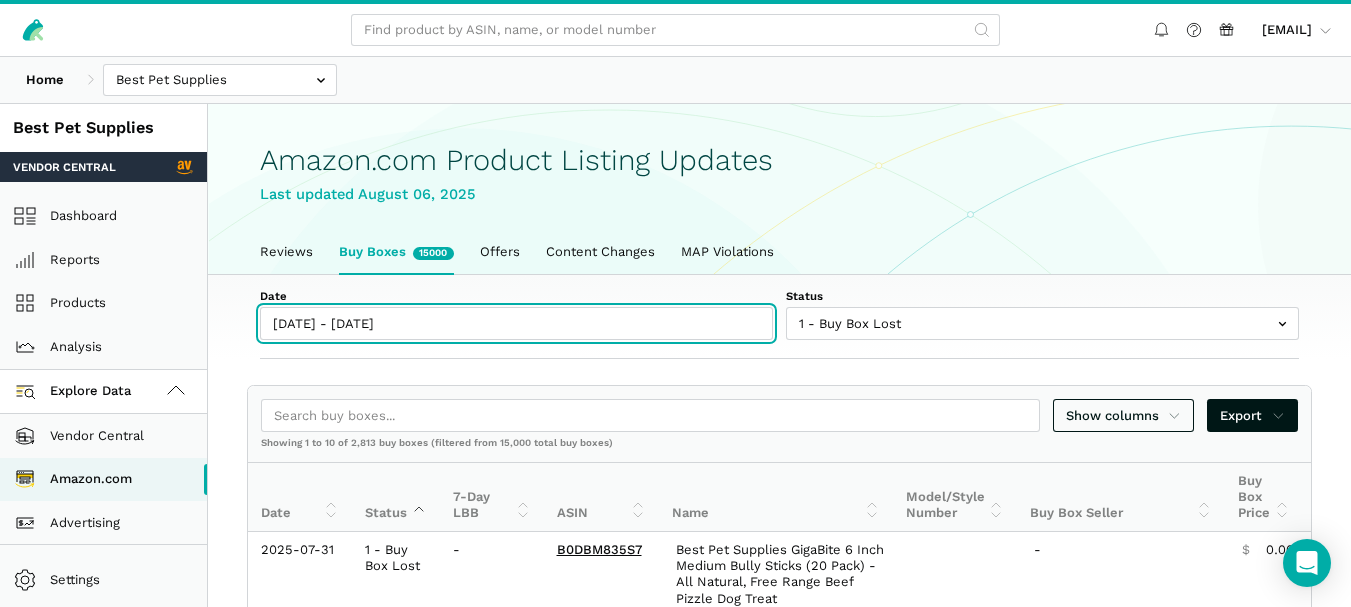 click on "[DATE] - [DATE]" at bounding box center [516, 323] 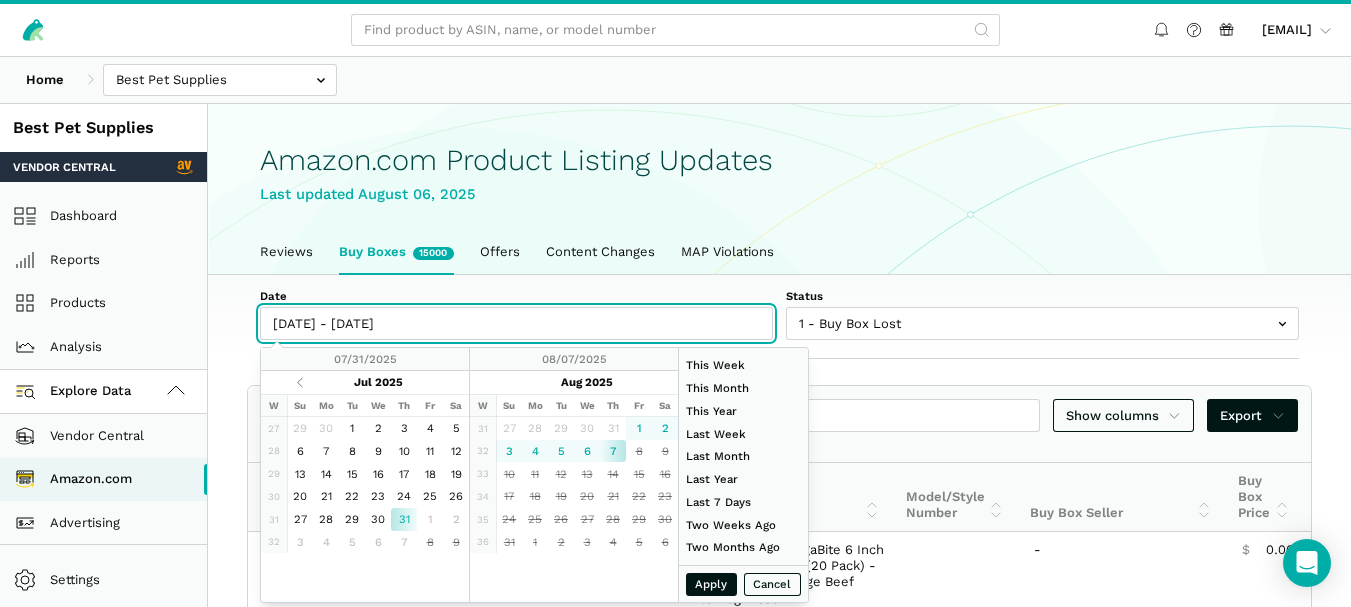 type on "08/07/2025" 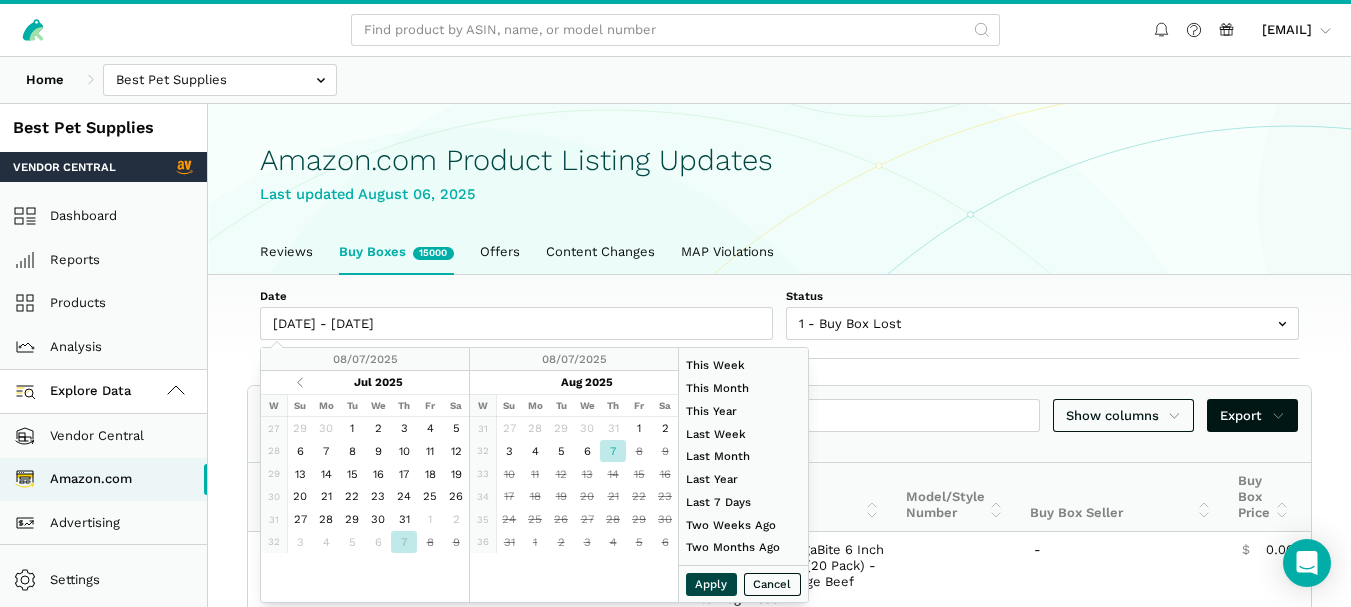 click on "Apply" at bounding box center (712, 584) 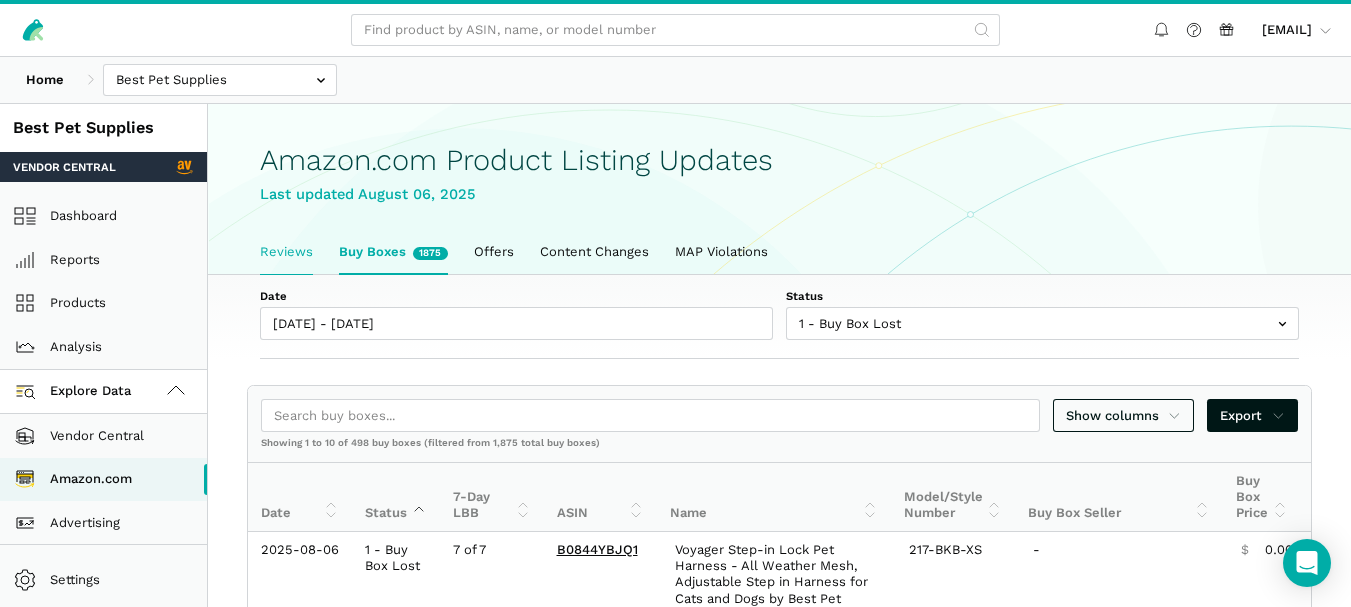 click on "Reviews" at bounding box center (286, 252) 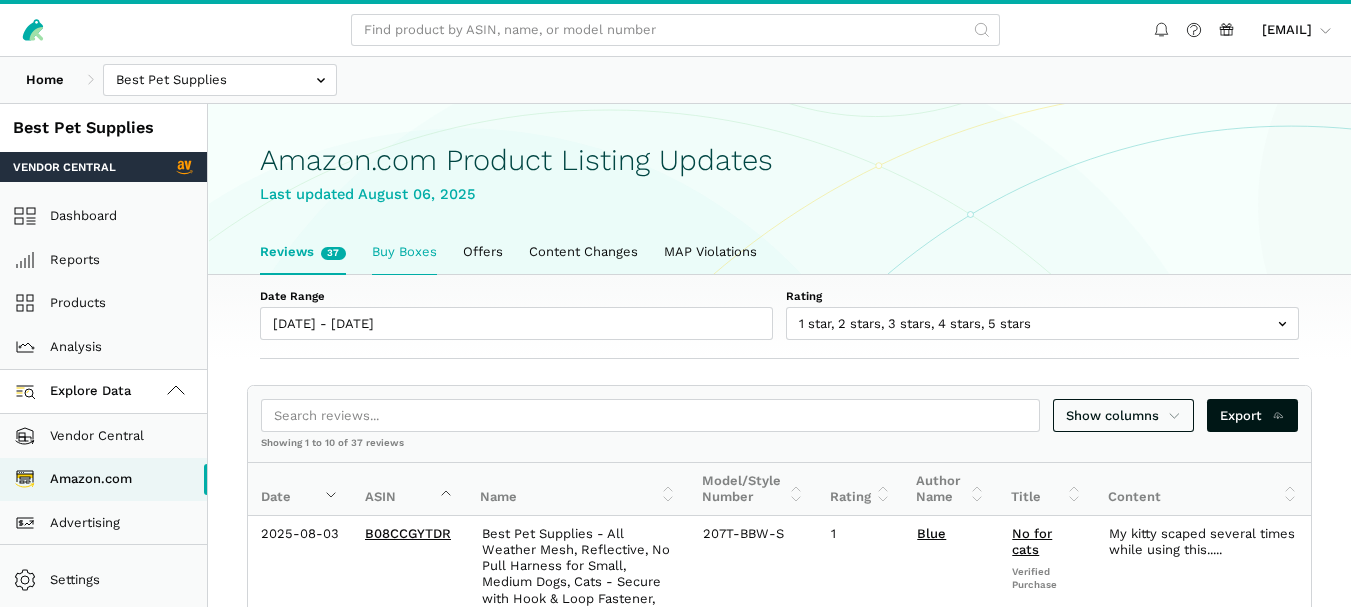 scroll, scrollTop: 0, scrollLeft: 0, axis: both 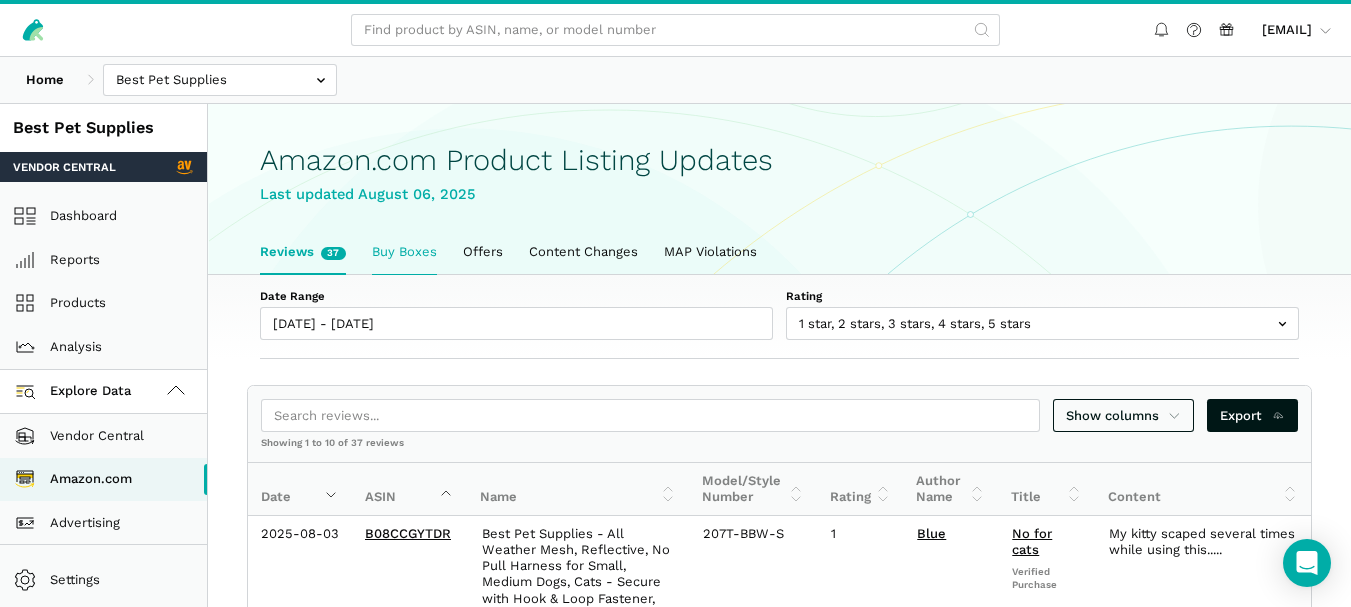click on "Buy Boxes" at bounding box center [404, 252] 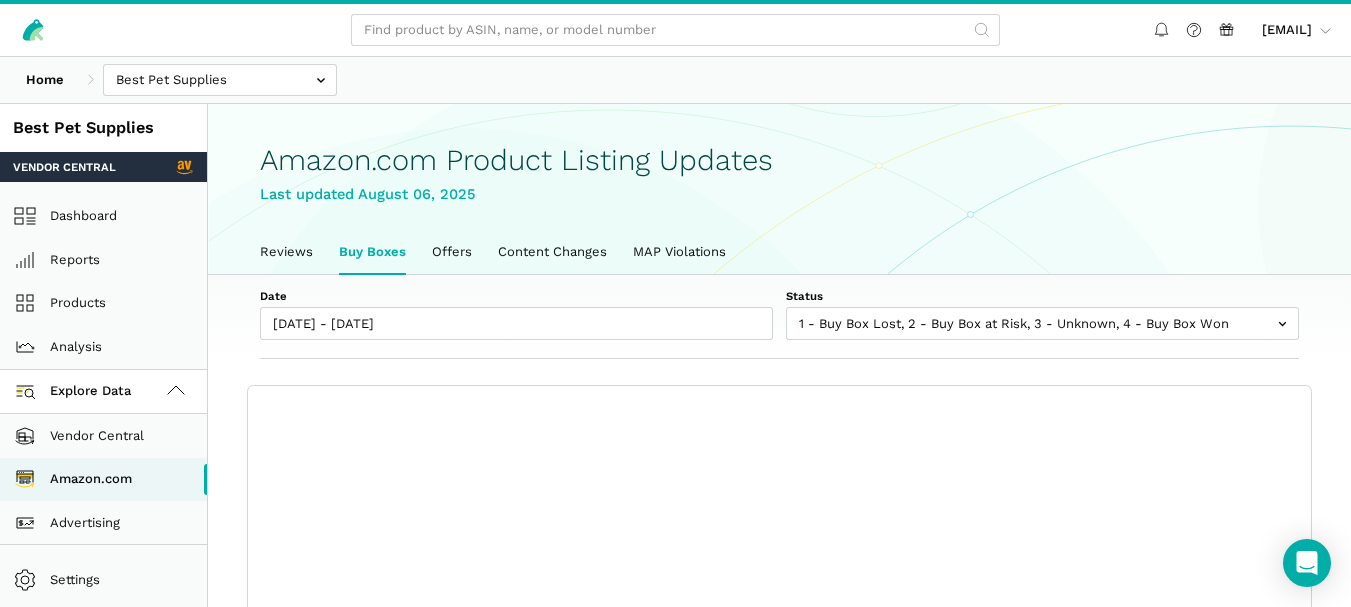 scroll, scrollTop: 0, scrollLeft: 0, axis: both 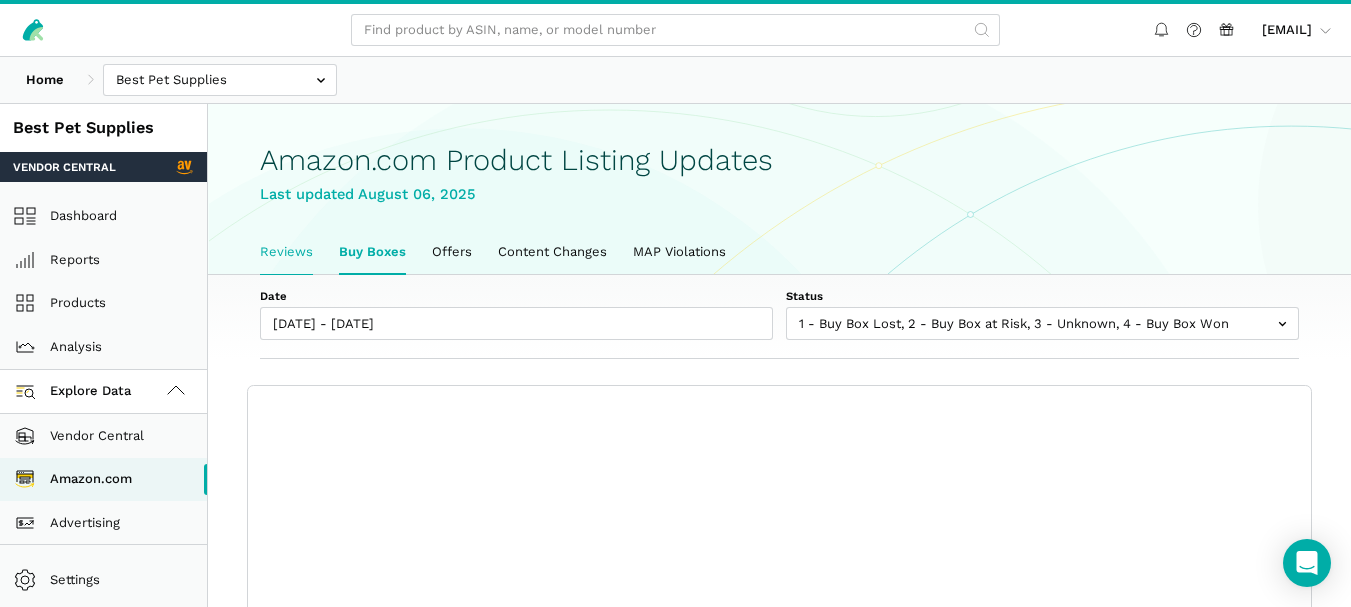 click on "Reviews" at bounding box center (286, 252) 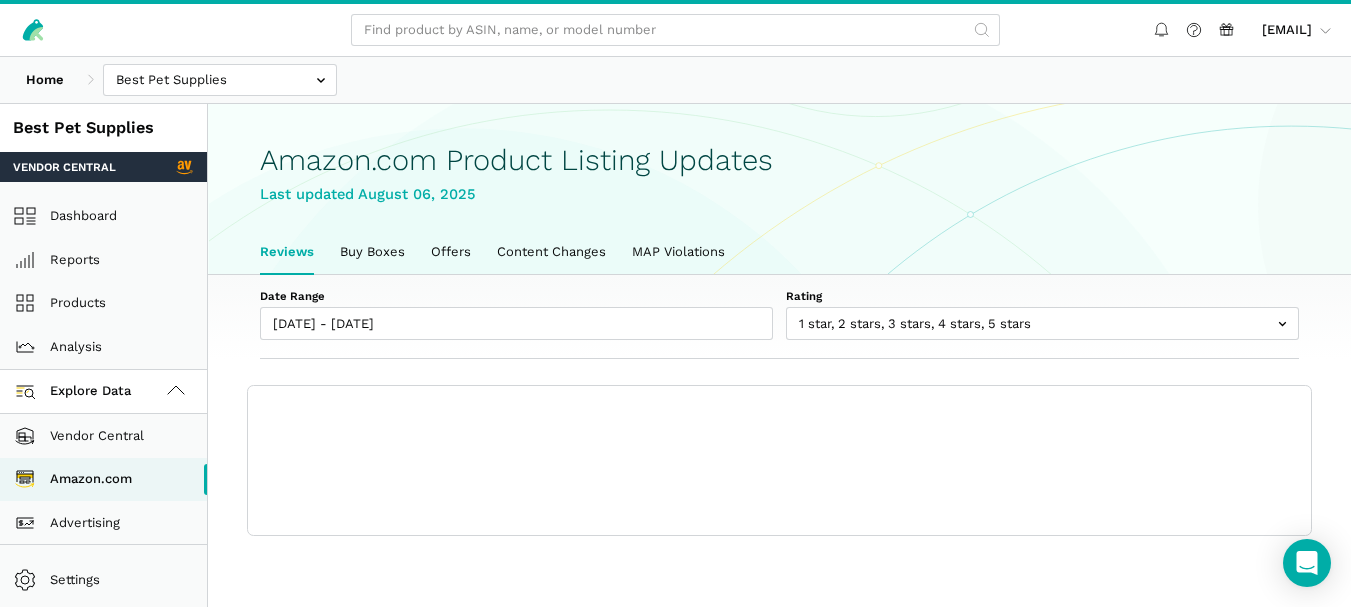 scroll, scrollTop: 0, scrollLeft: 0, axis: both 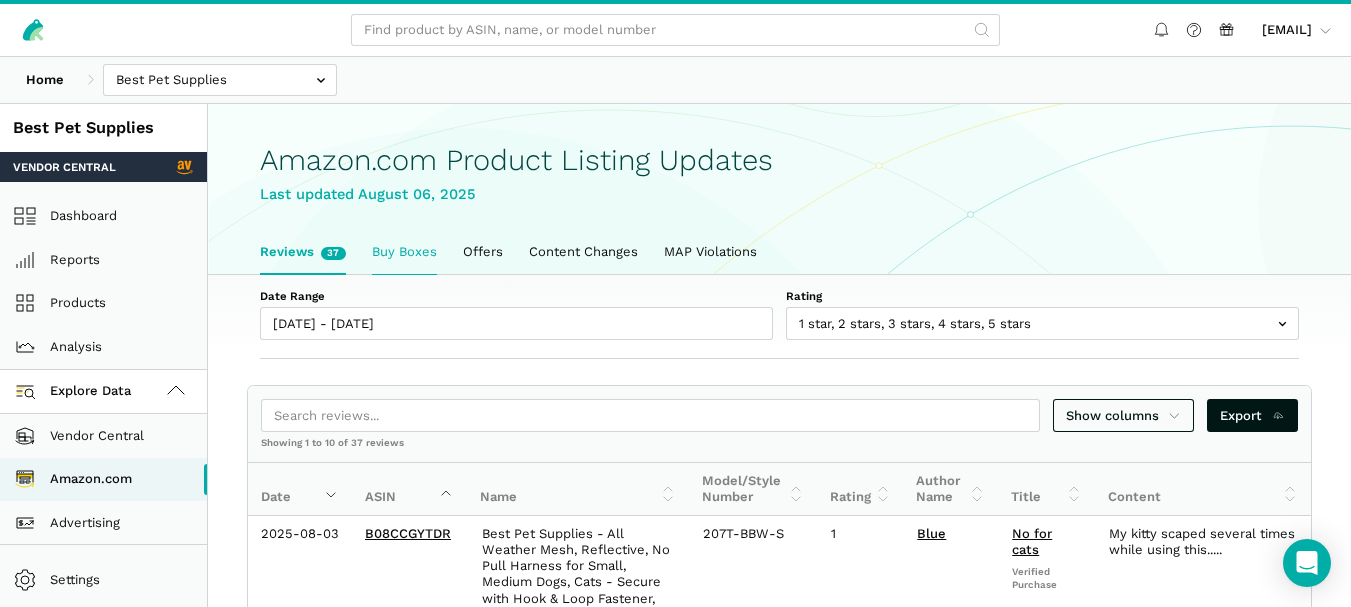 click on "Buy Boxes" at bounding box center (404, 252) 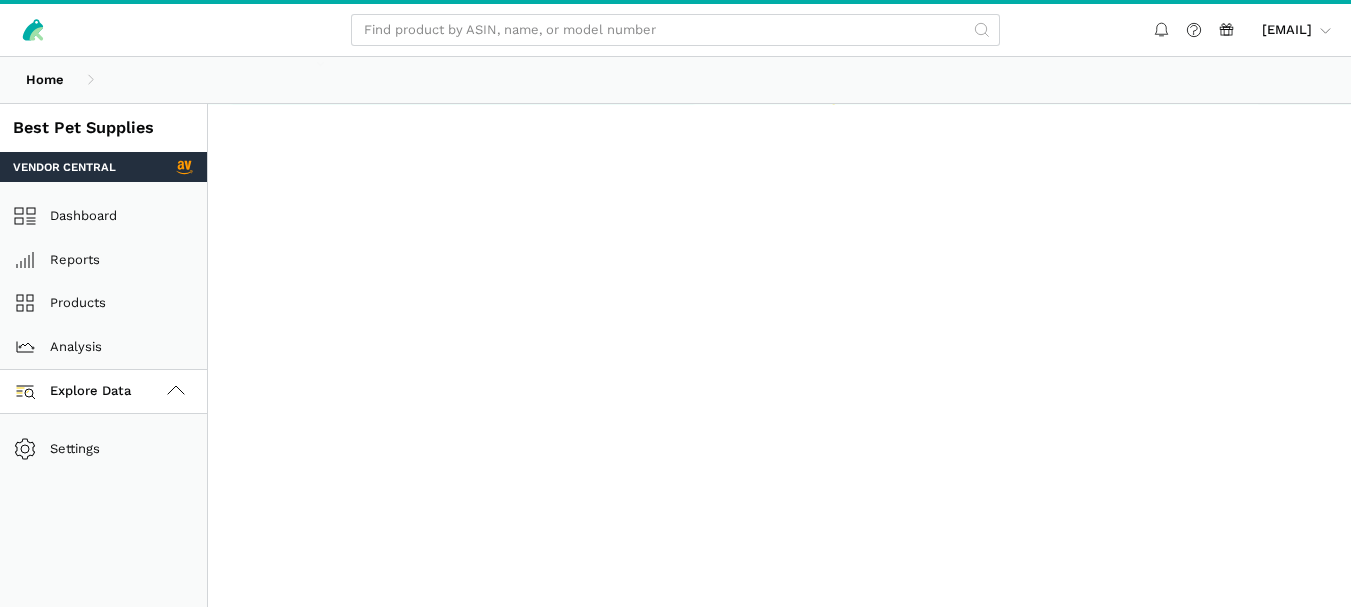 scroll, scrollTop: 0, scrollLeft: 0, axis: both 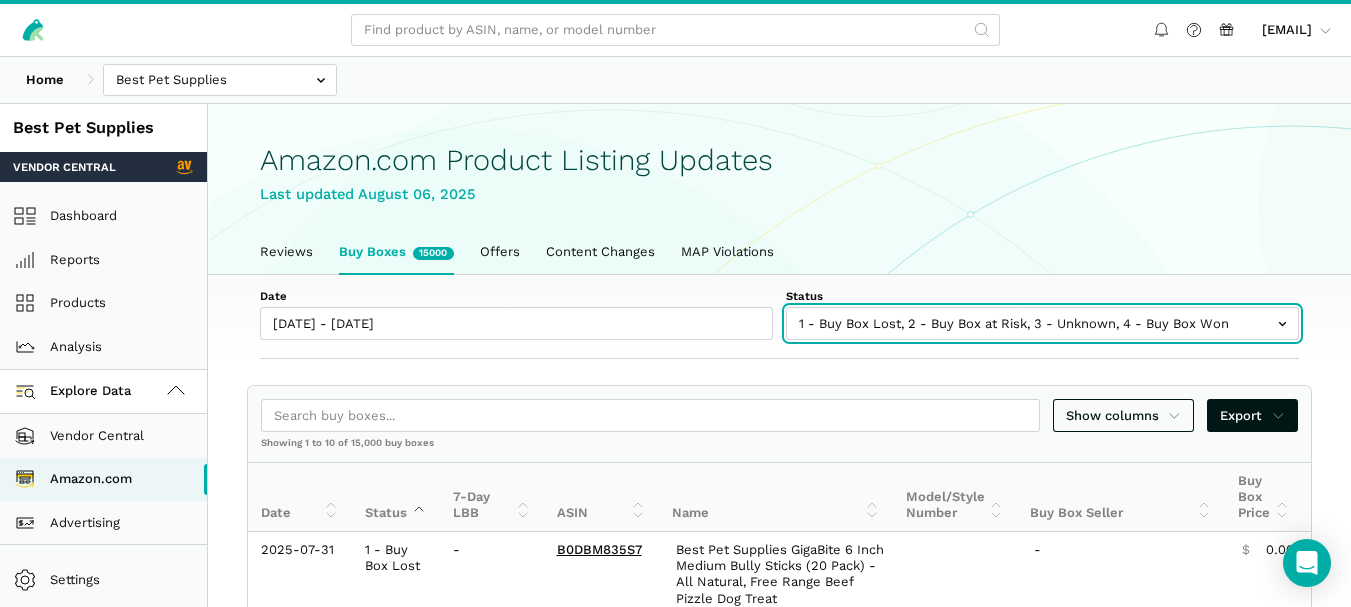 click at bounding box center (1042, 323) 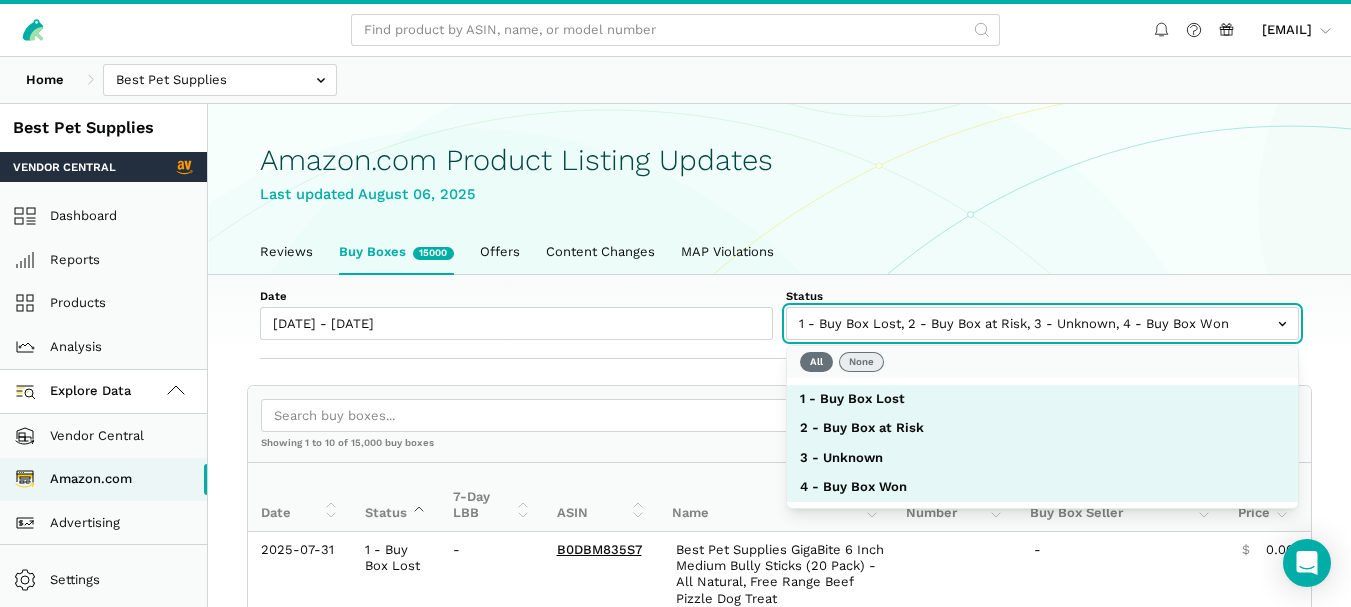 click on "None" at bounding box center [861, 362] 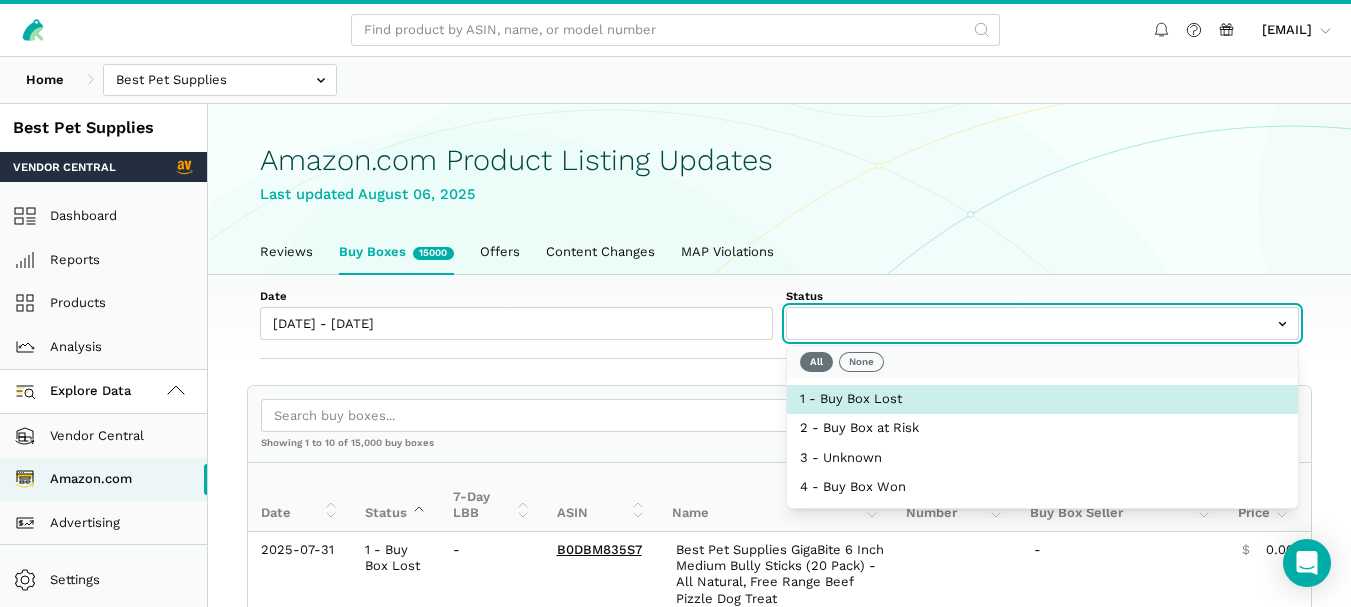select on "1 - Buy Box Lost" 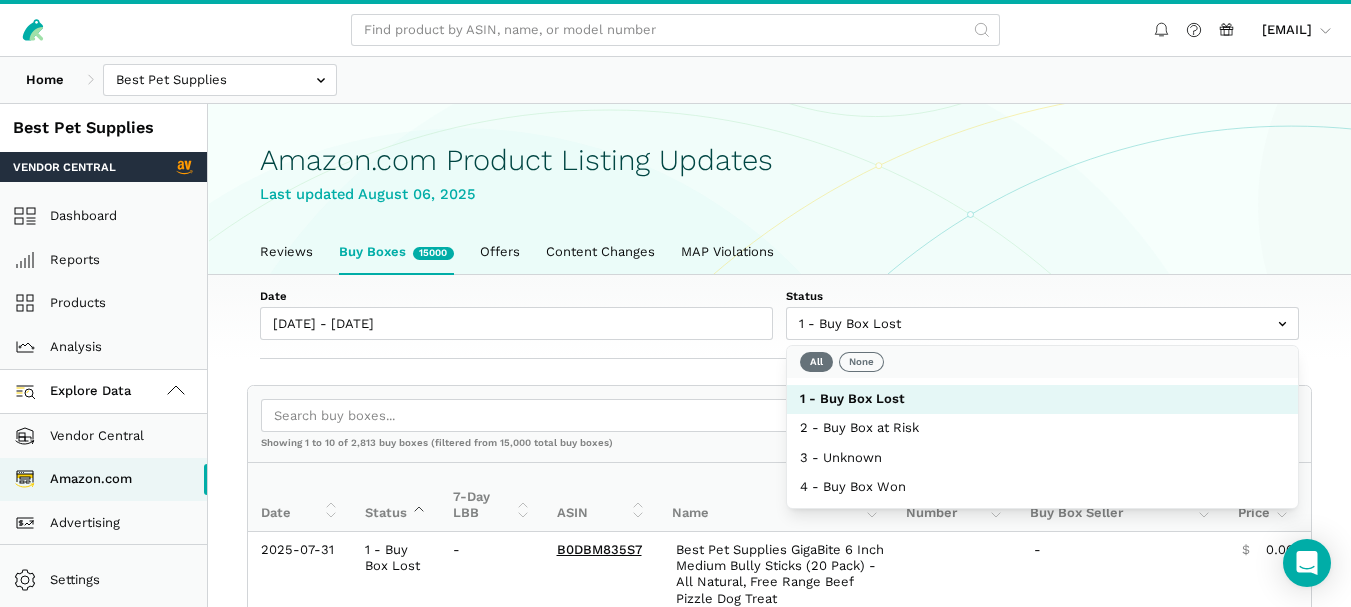 click on "Show columns
Export" at bounding box center (779, 416) 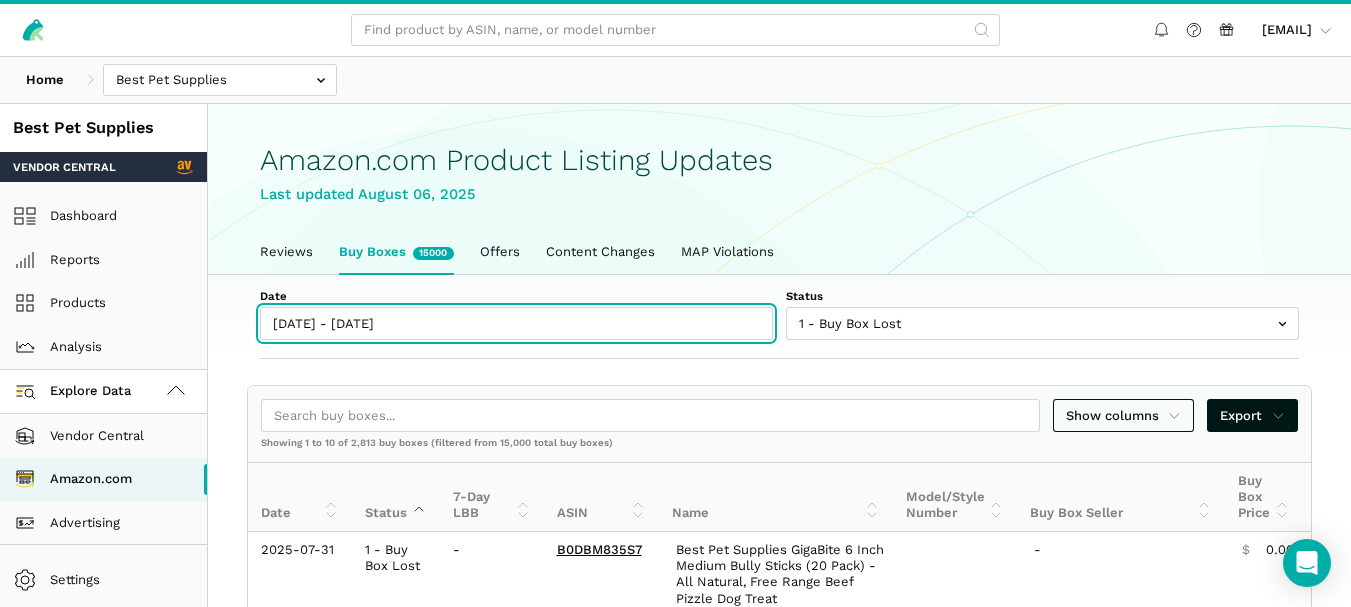 click on "[DATE] - [DATE]" at bounding box center (516, 323) 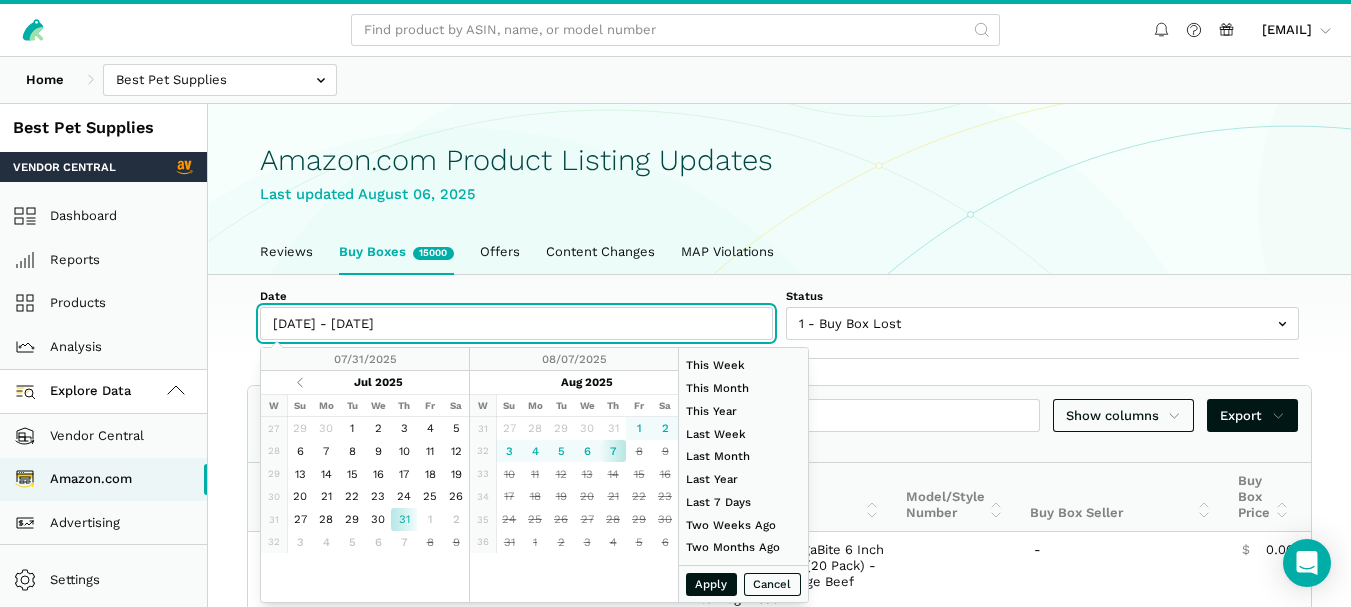 type on "08/07/2025" 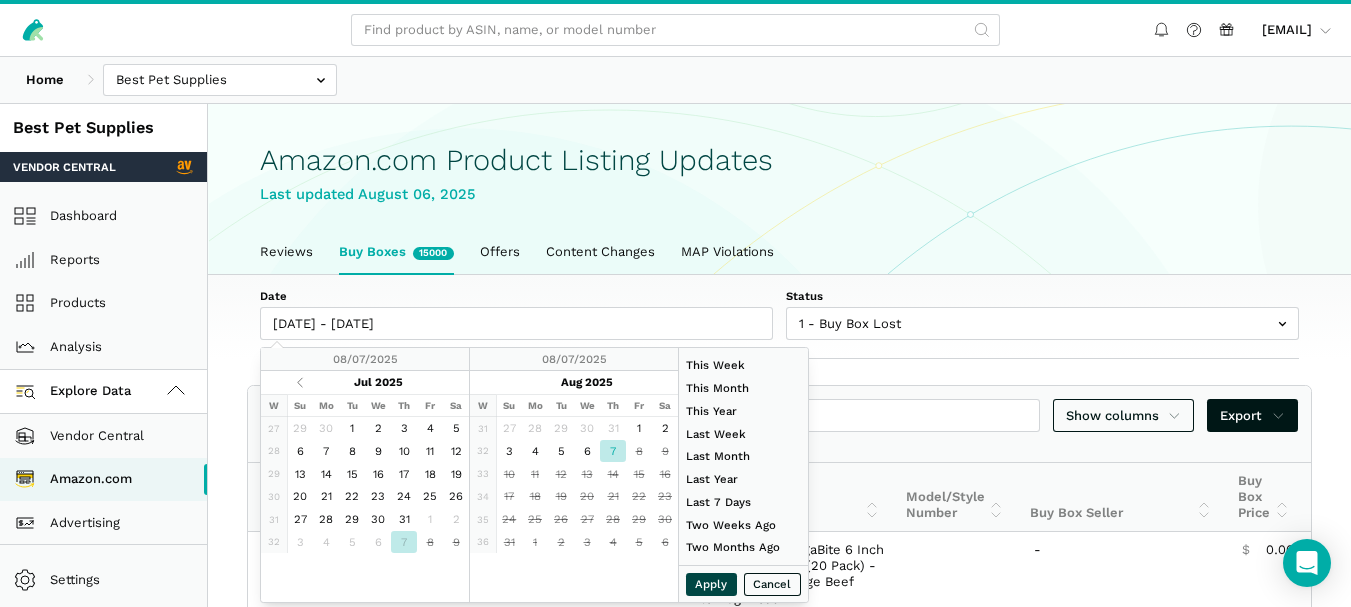 click on "Apply" at bounding box center (712, 584) 